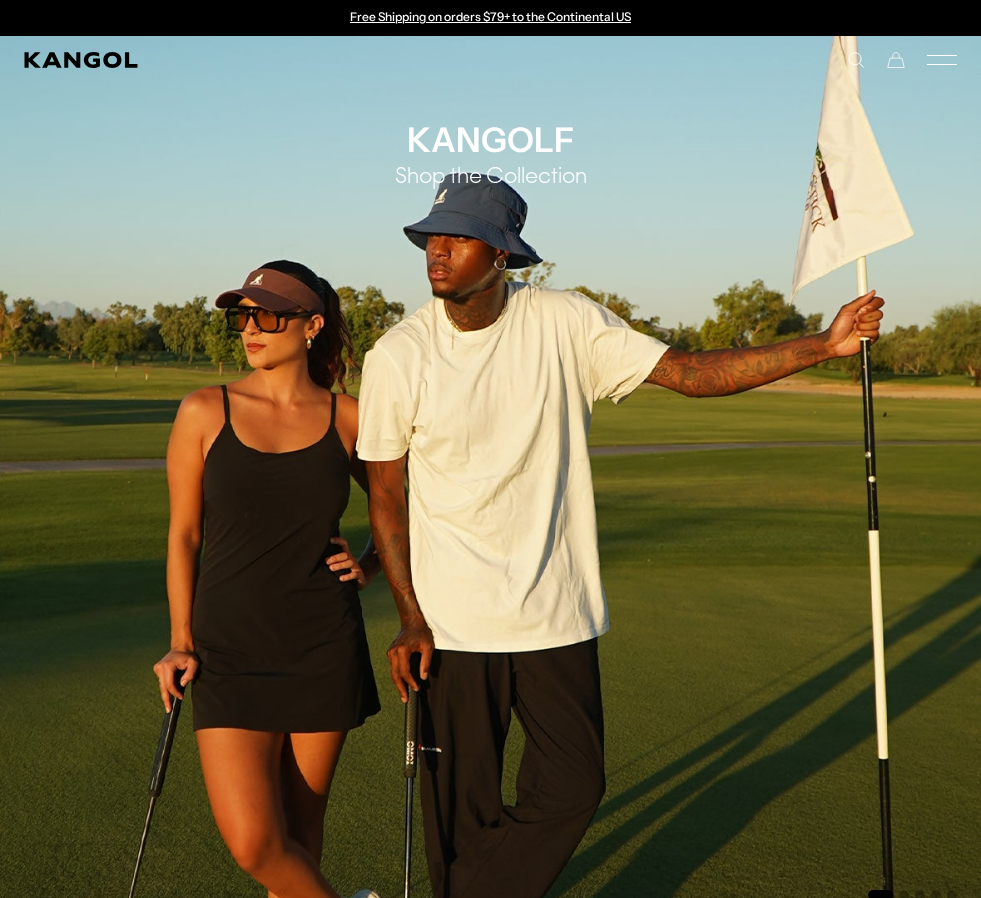 scroll, scrollTop: 0, scrollLeft: 0, axis: both 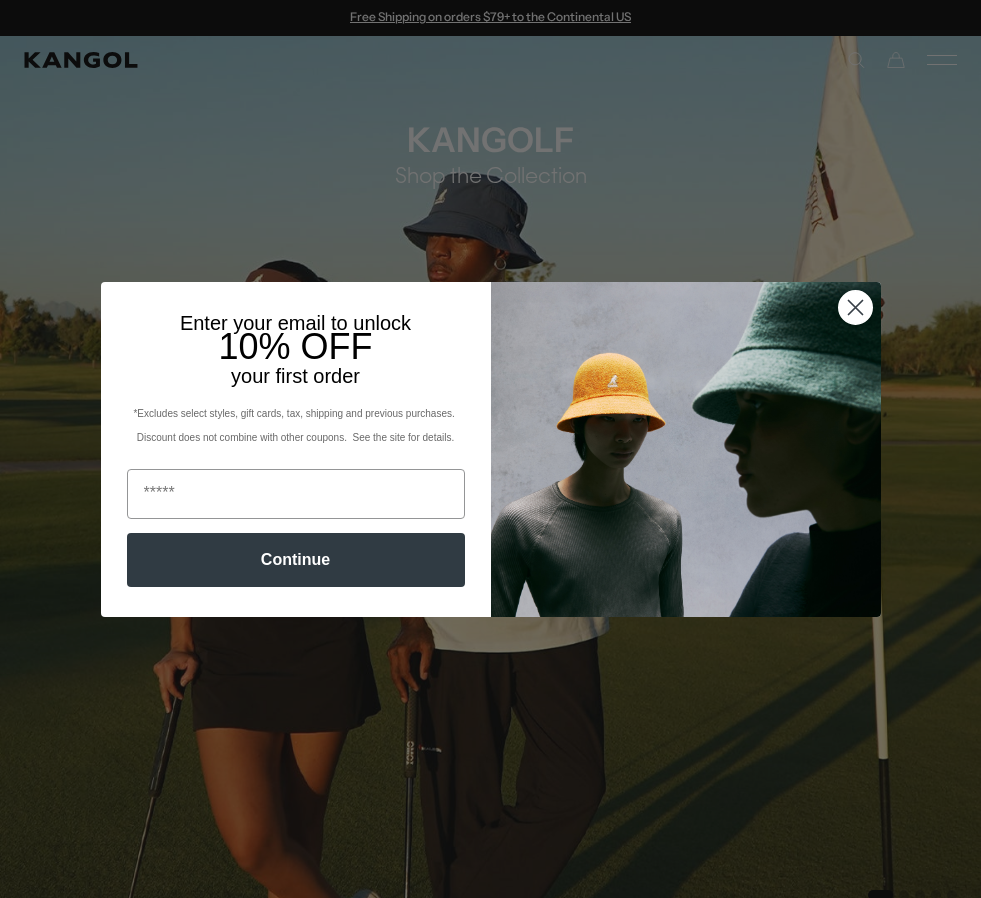 click 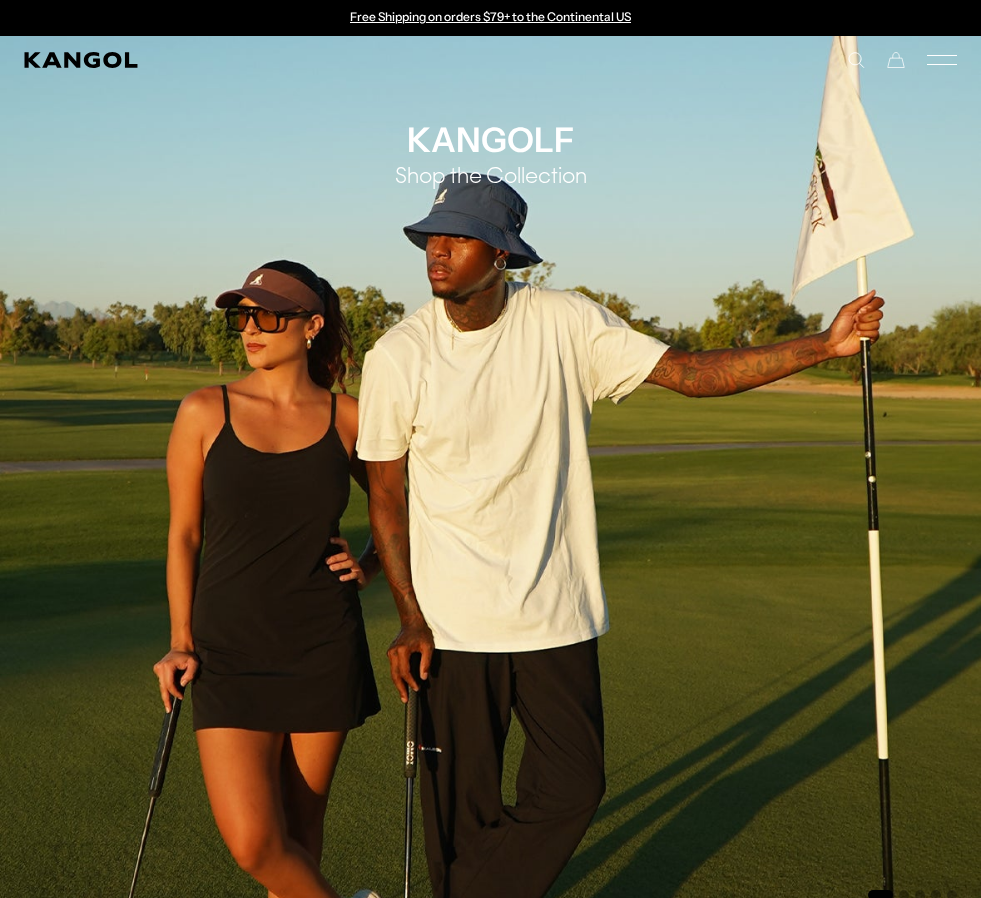 click 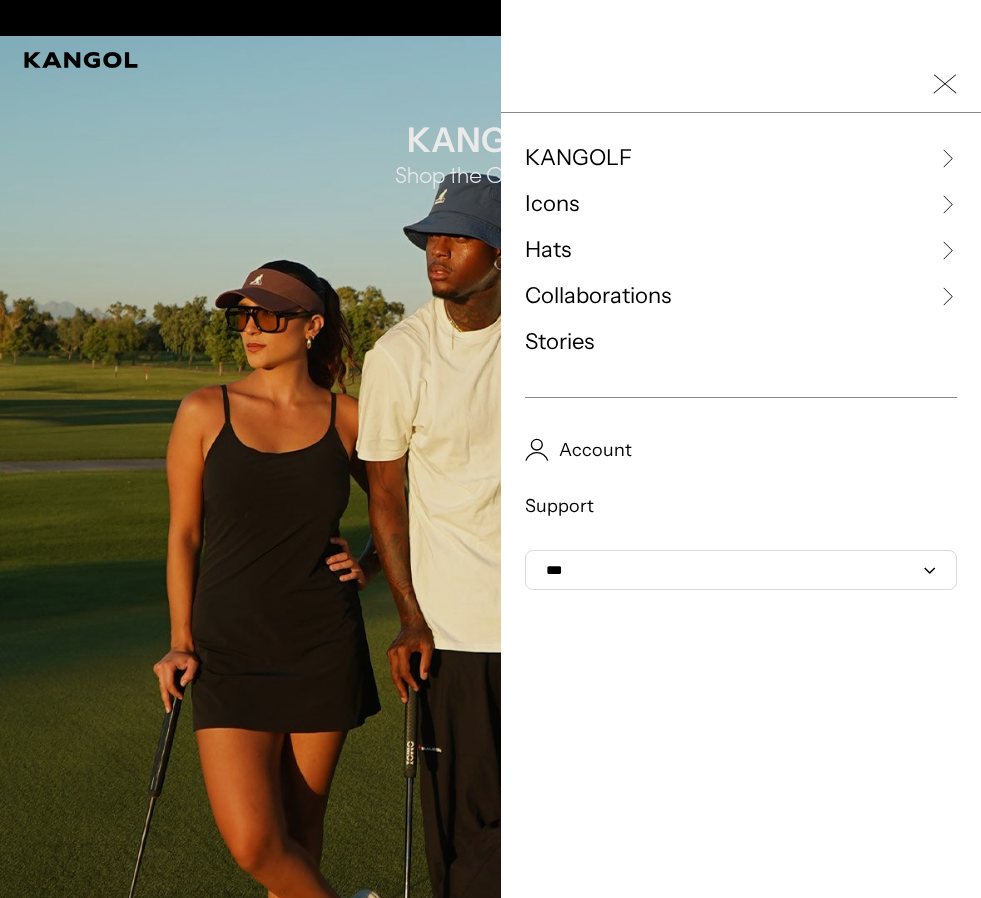 scroll, scrollTop: 0, scrollLeft: 412, axis: horizontal 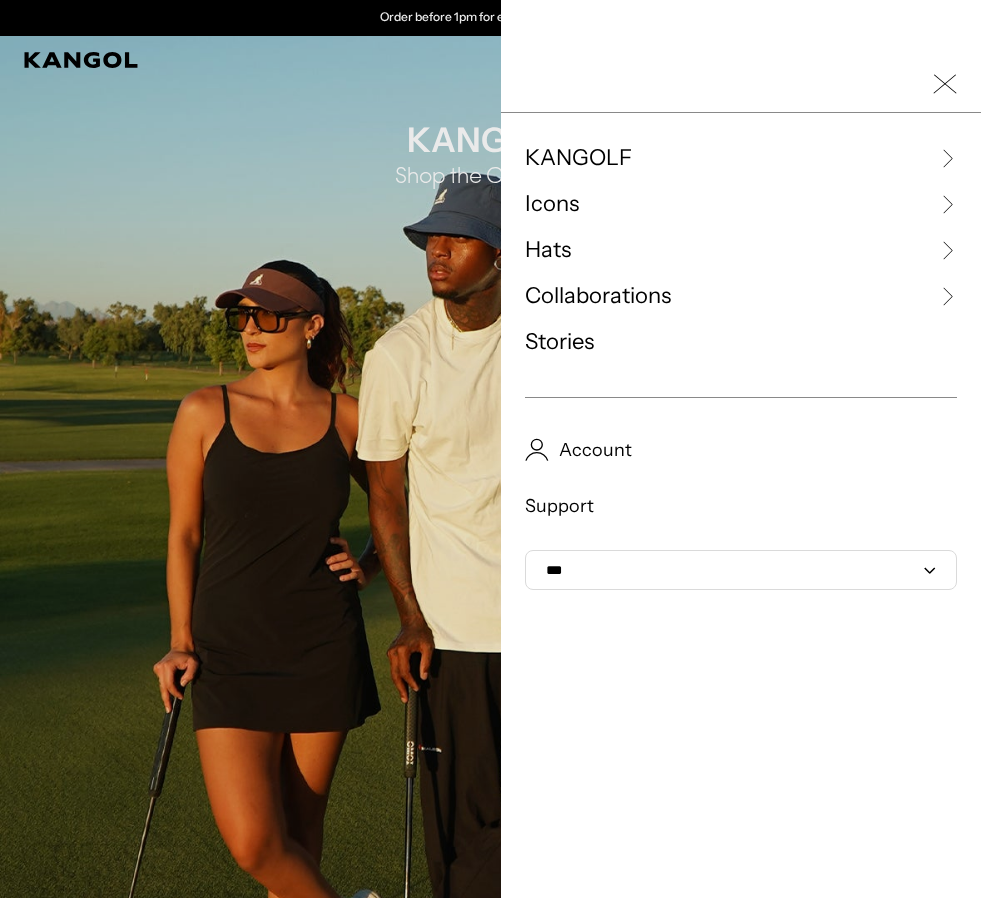 click on "Hats" at bounding box center [548, 250] 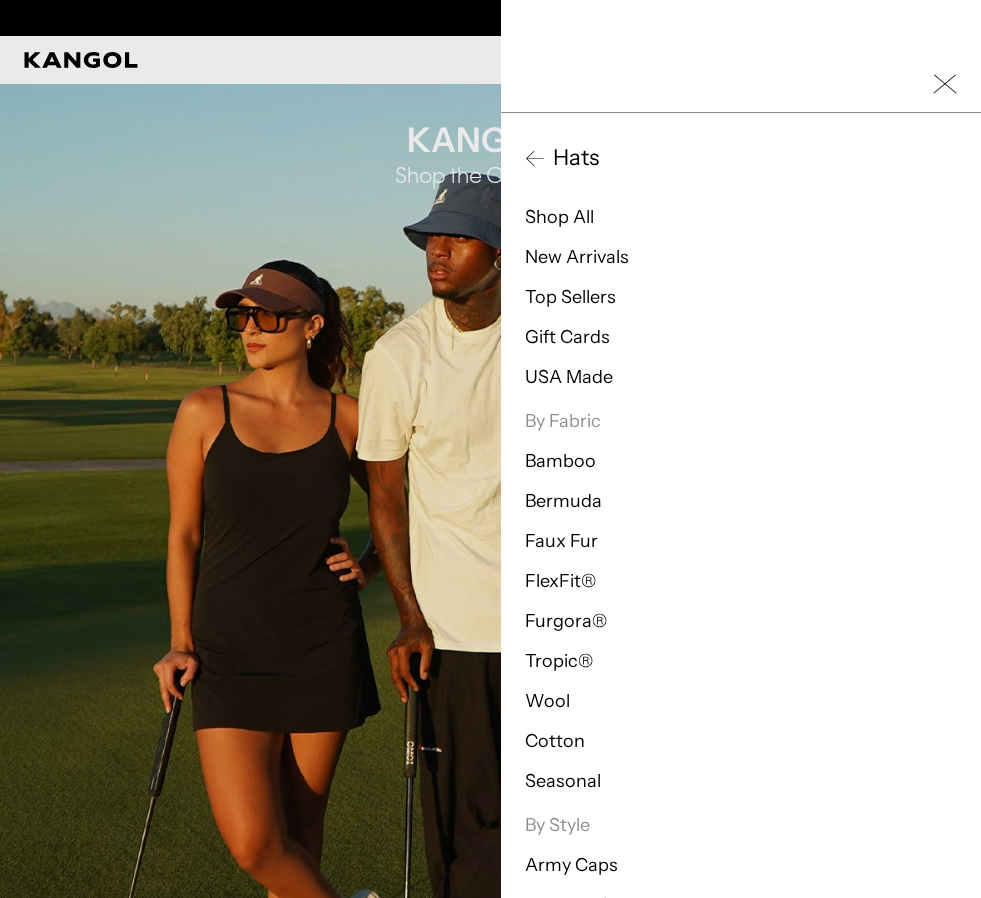 scroll, scrollTop: 0, scrollLeft: 0, axis: both 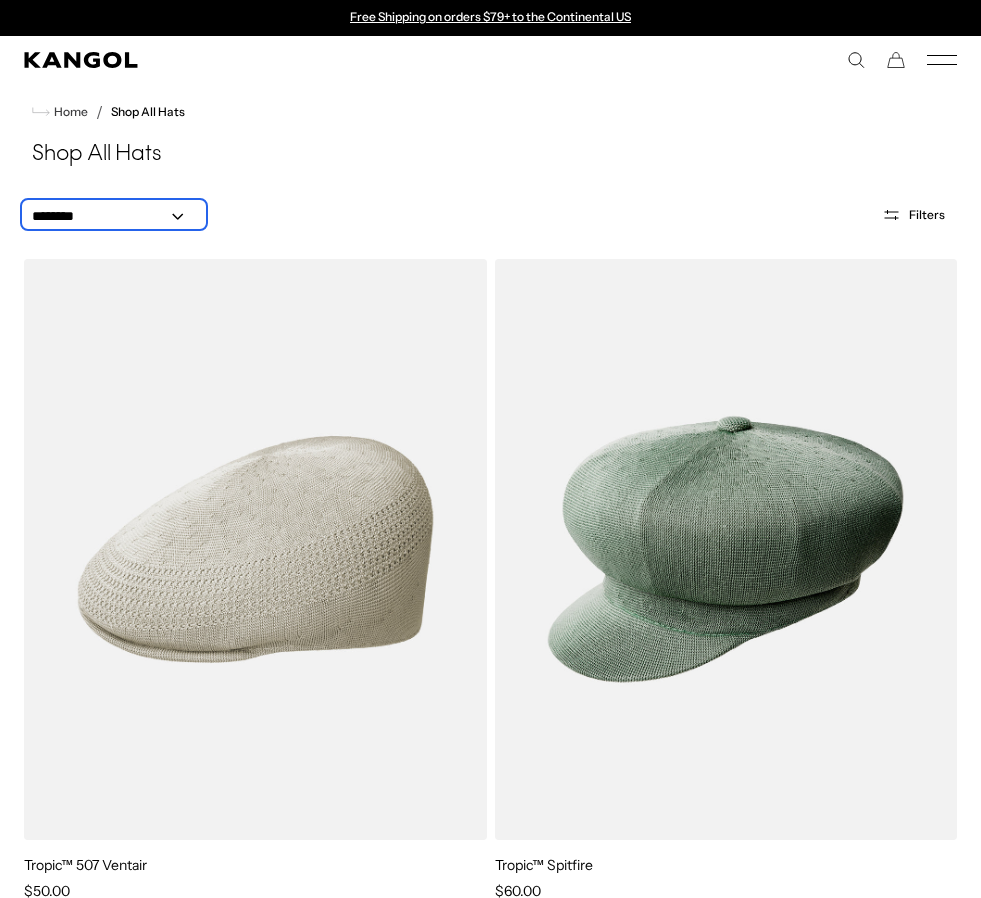 click on "**********" at bounding box center [114, 216] 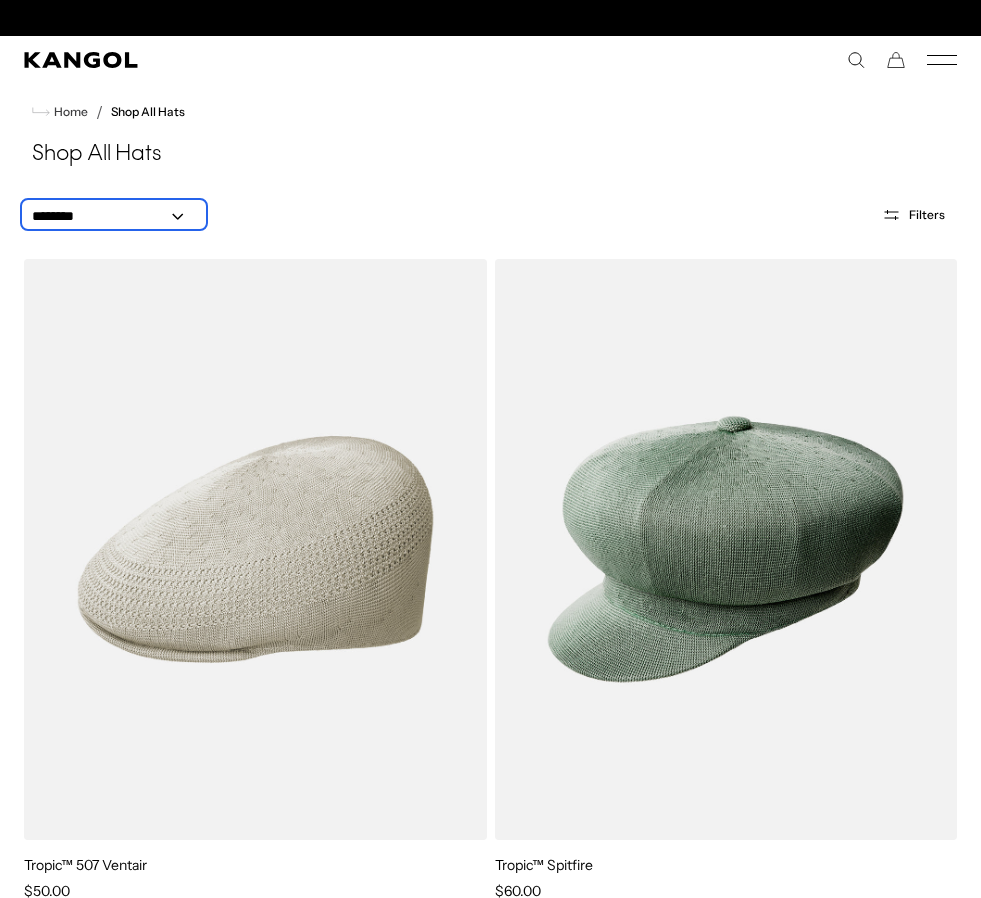 scroll, scrollTop: 0, scrollLeft: 412, axis: horizontal 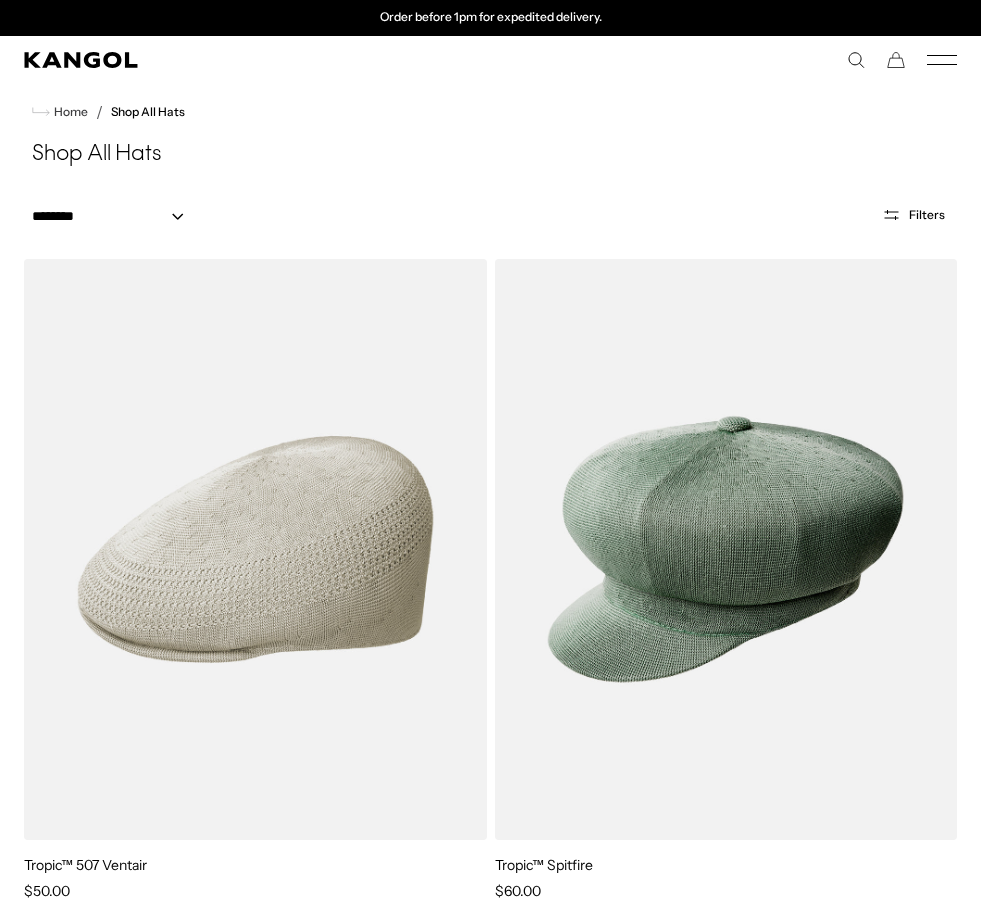 click on "Filters" at bounding box center (927, 215) 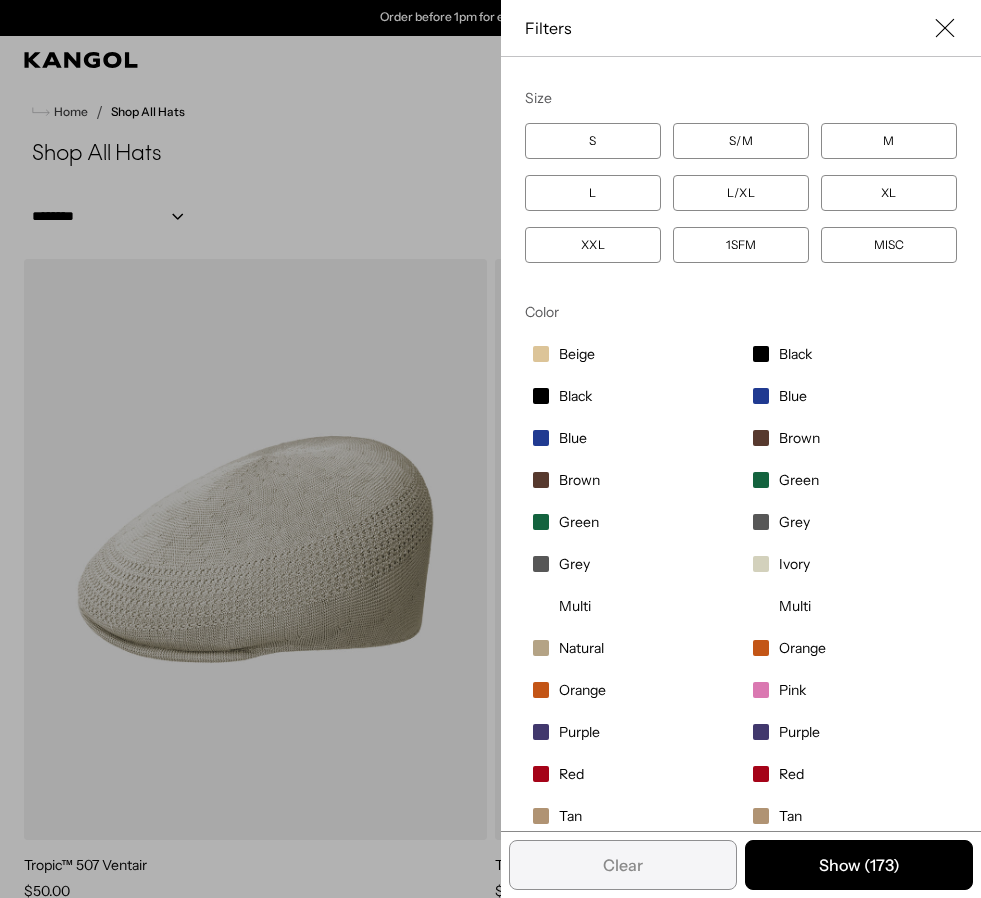 scroll, scrollTop: 116, scrollLeft: 0, axis: vertical 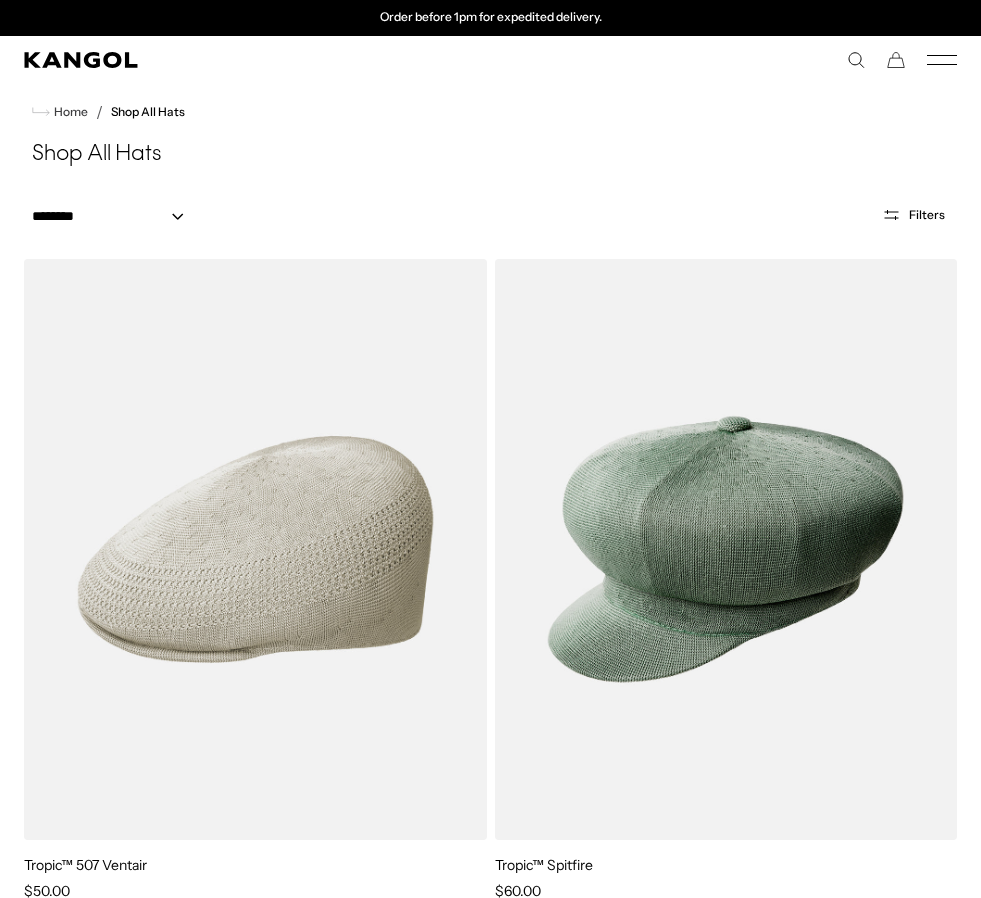 click 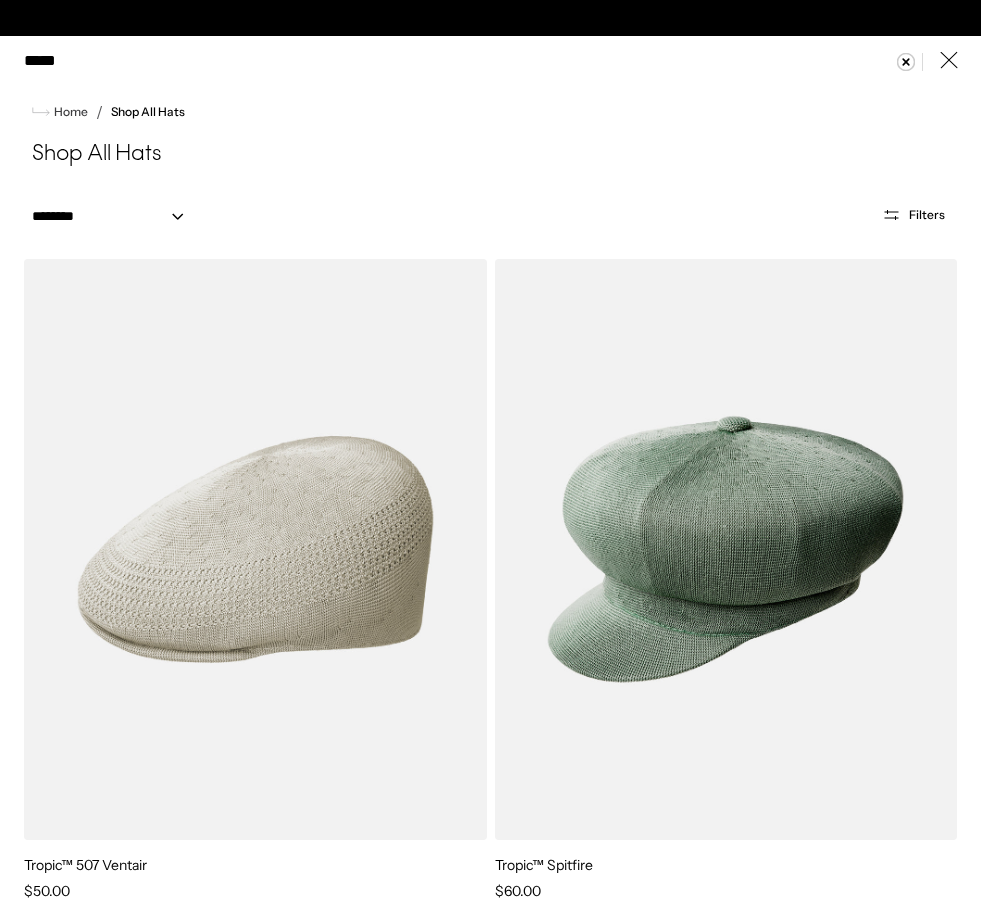 scroll, scrollTop: 0, scrollLeft: 412, axis: horizontal 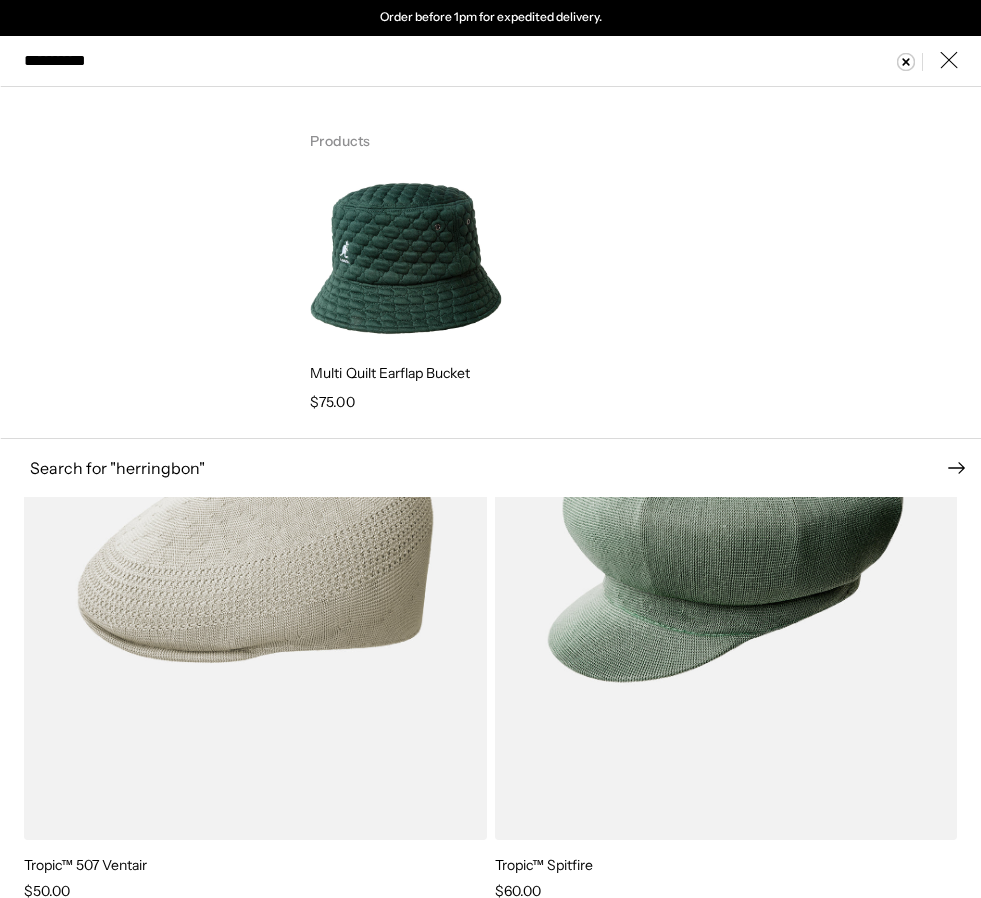type on "**********" 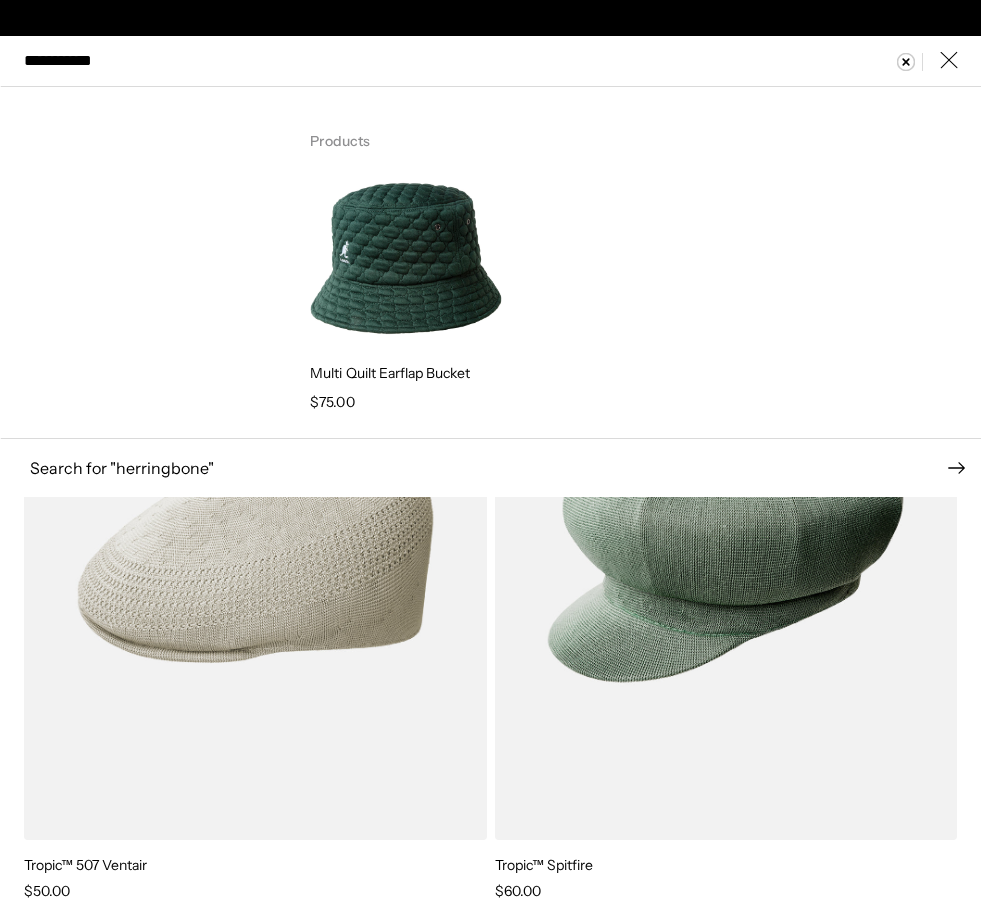 scroll, scrollTop: 0, scrollLeft: 0, axis: both 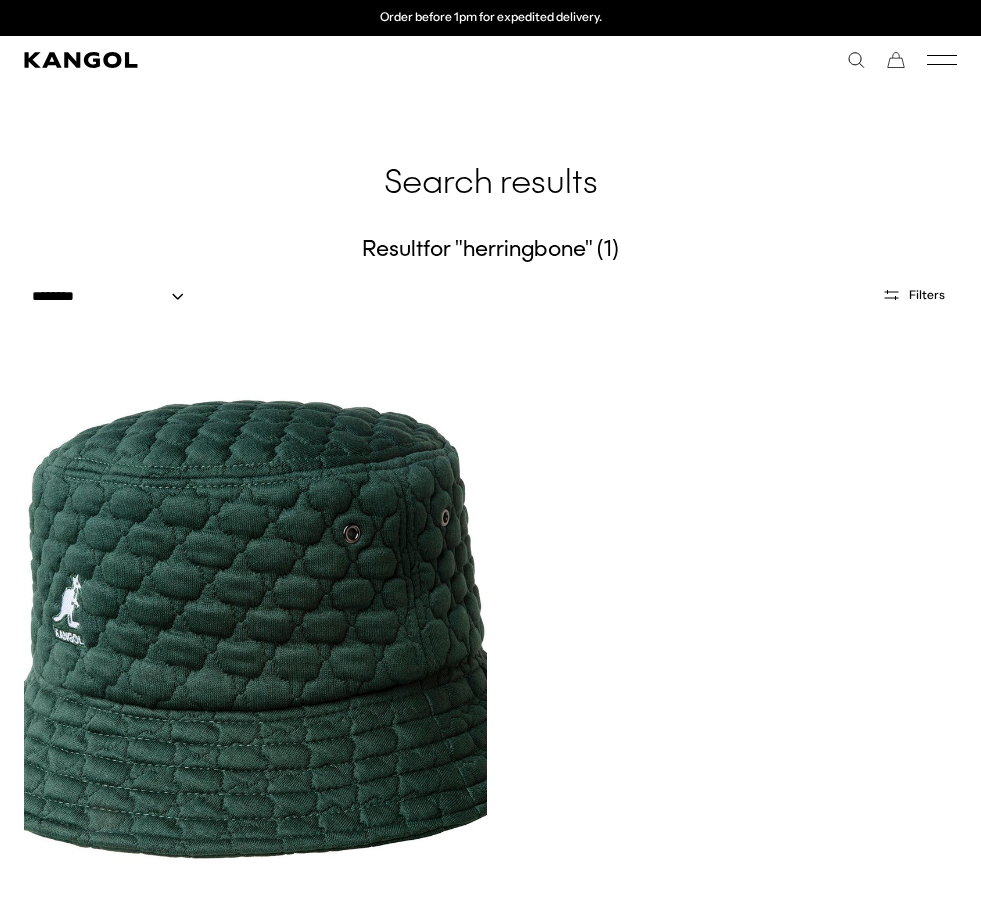 click 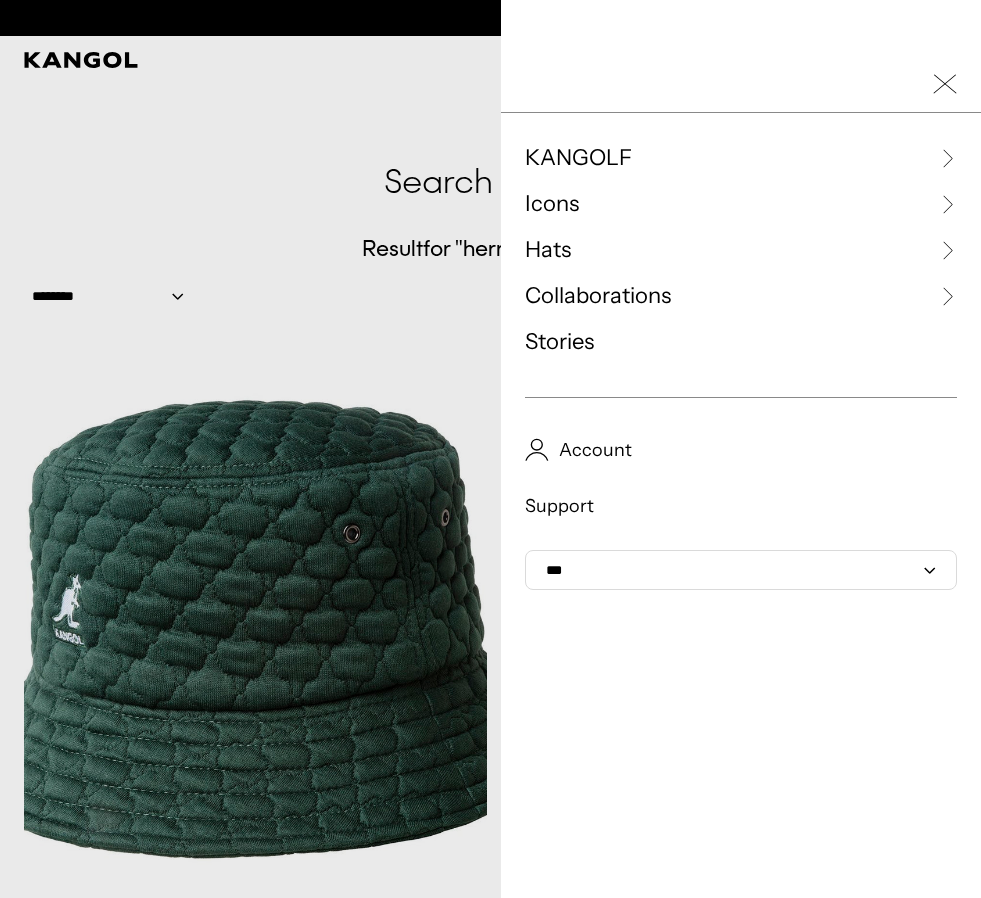 scroll, scrollTop: 0, scrollLeft: 412, axis: horizontal 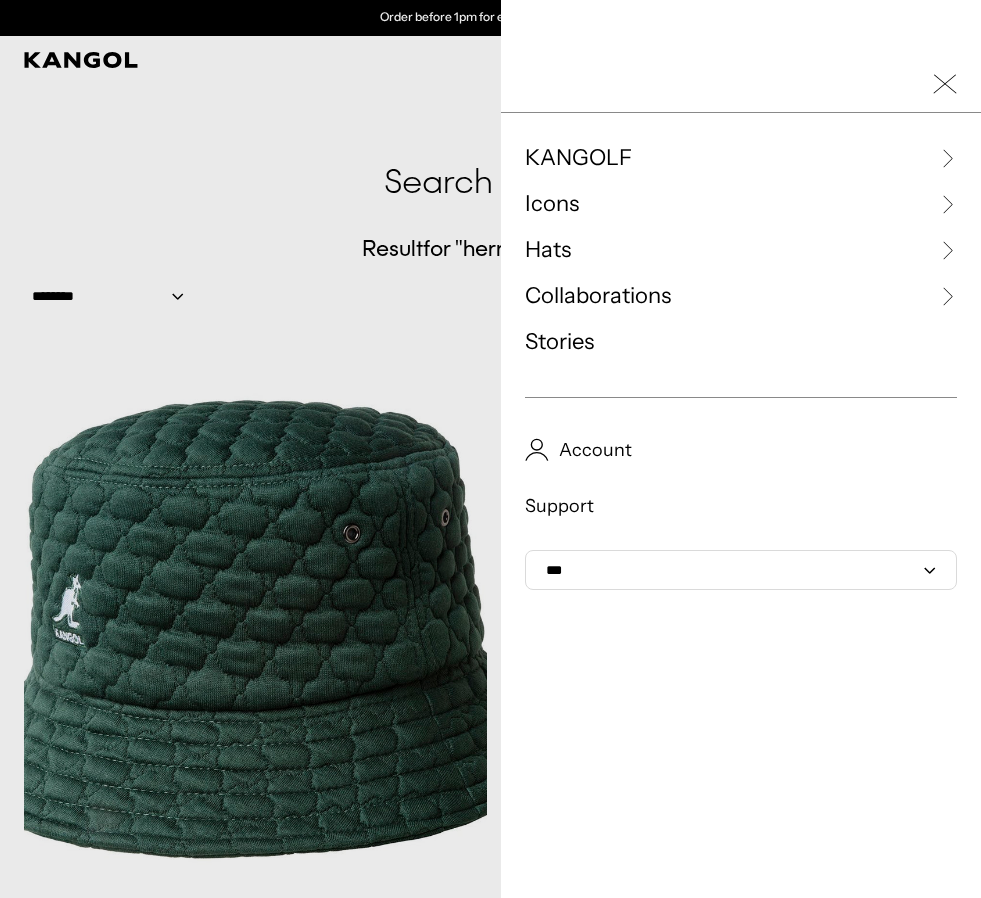click on "Icons" at bounding box center (552, 204) 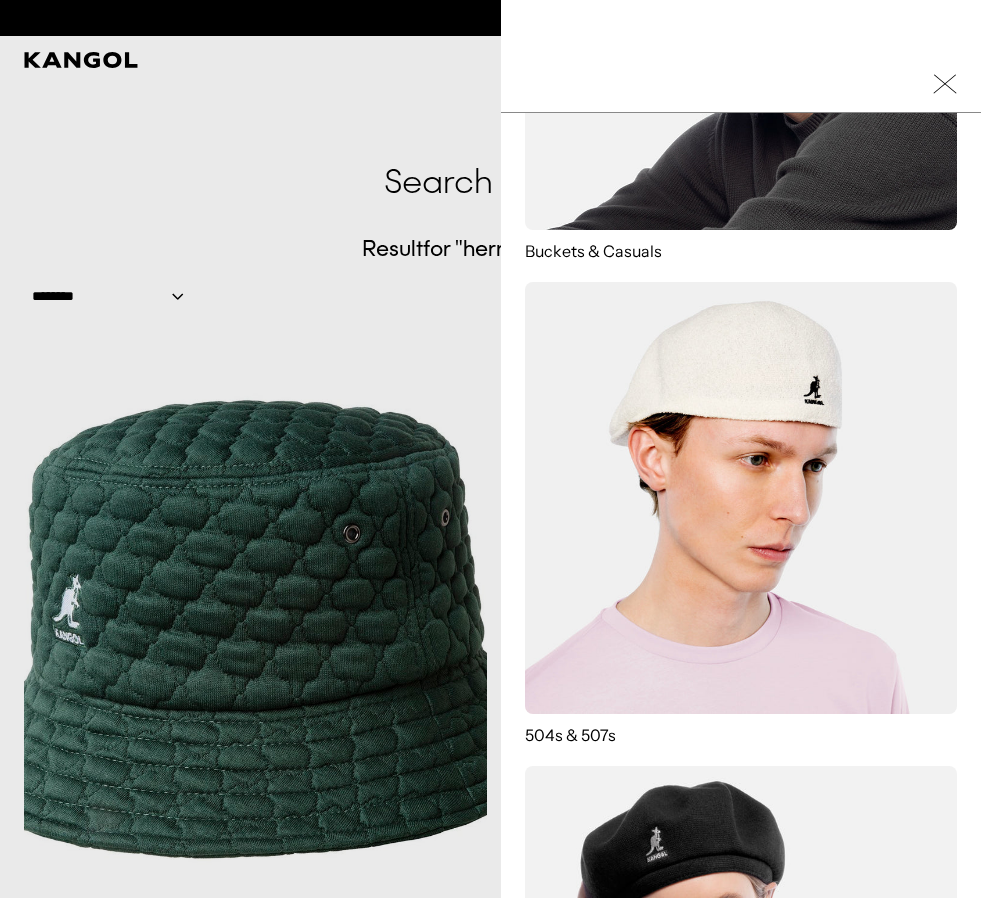 scroll, scrollTop: 444, scrollLeft: 0, axis: vertical 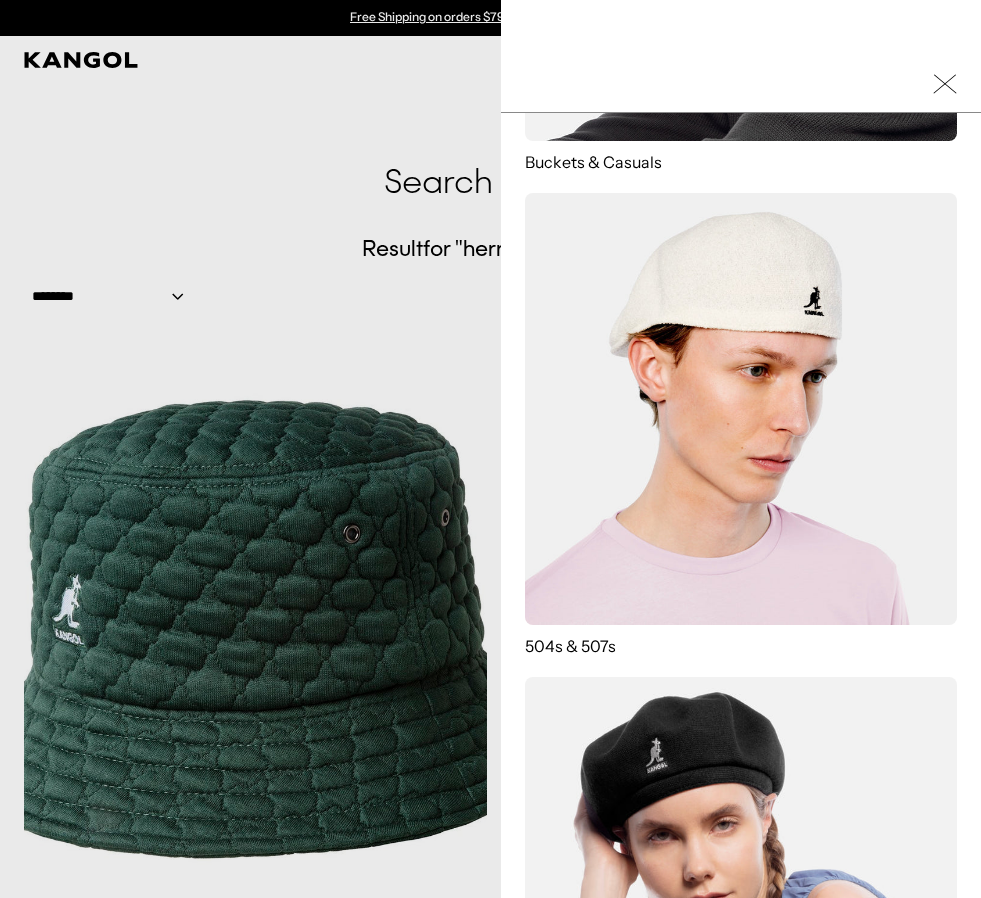 click at bounding box center [741, 409] 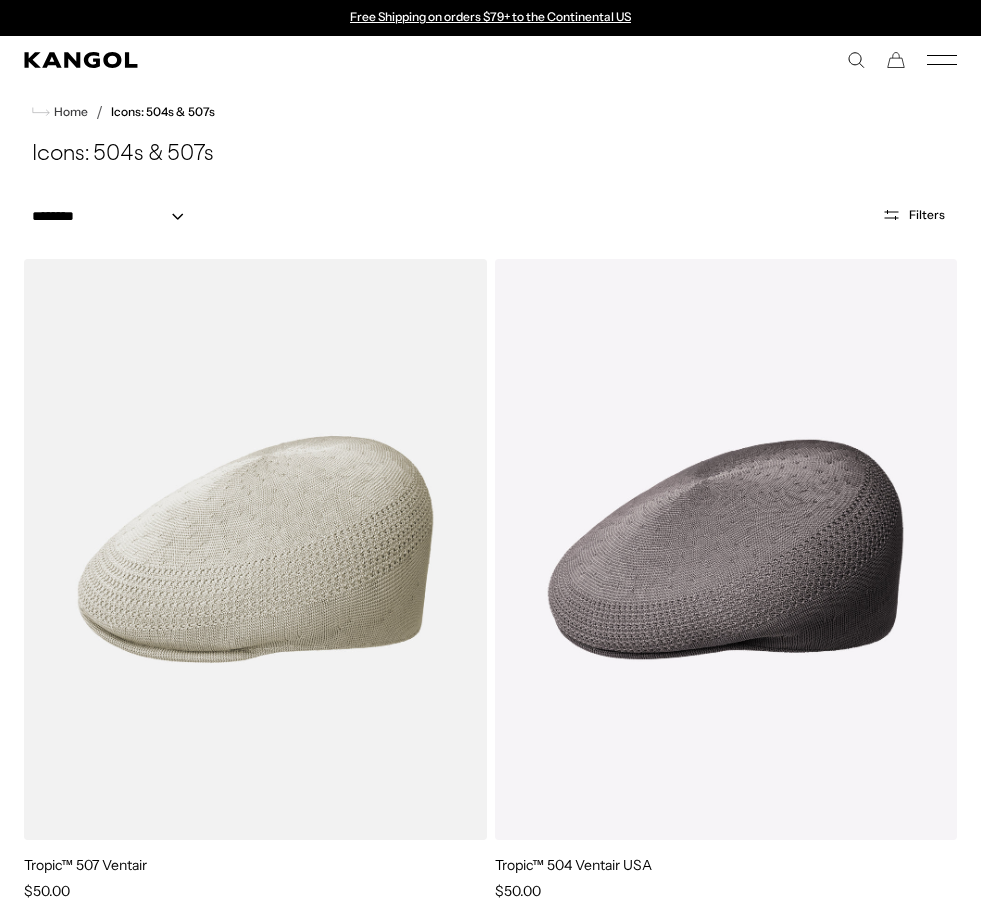 scroll, scrollTop: 0, scrollLeft: 0, axis: both 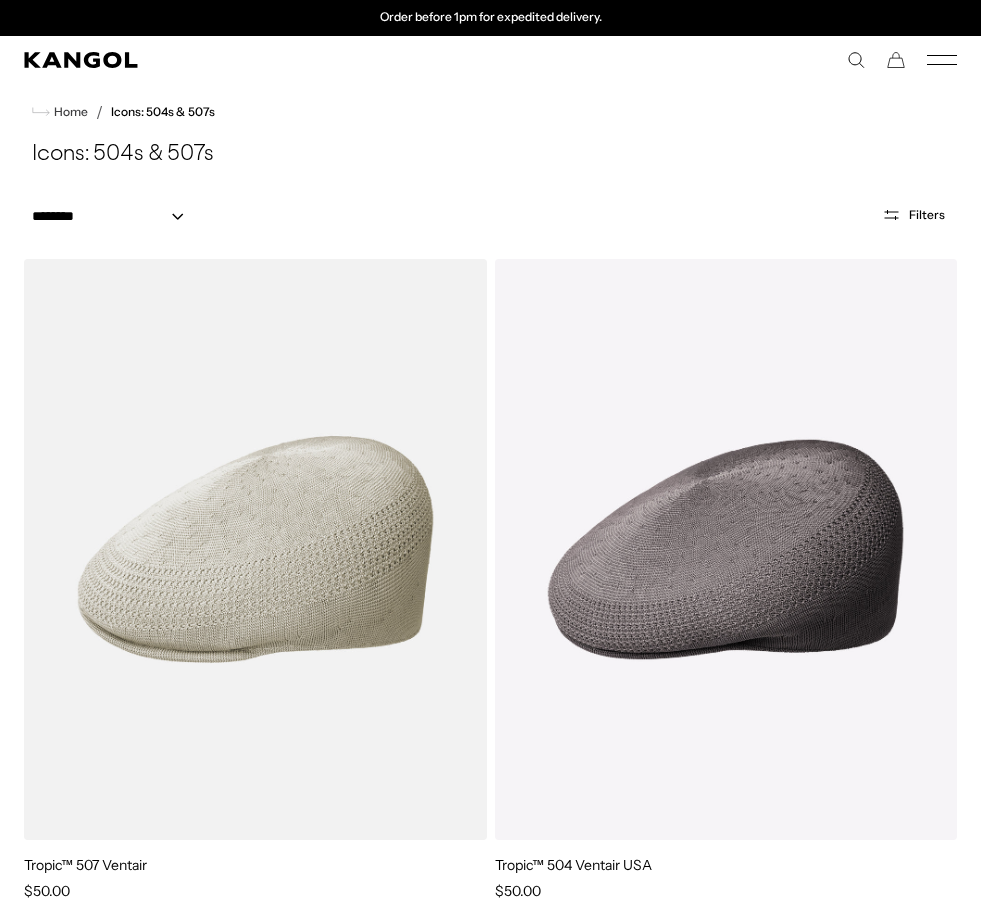 click 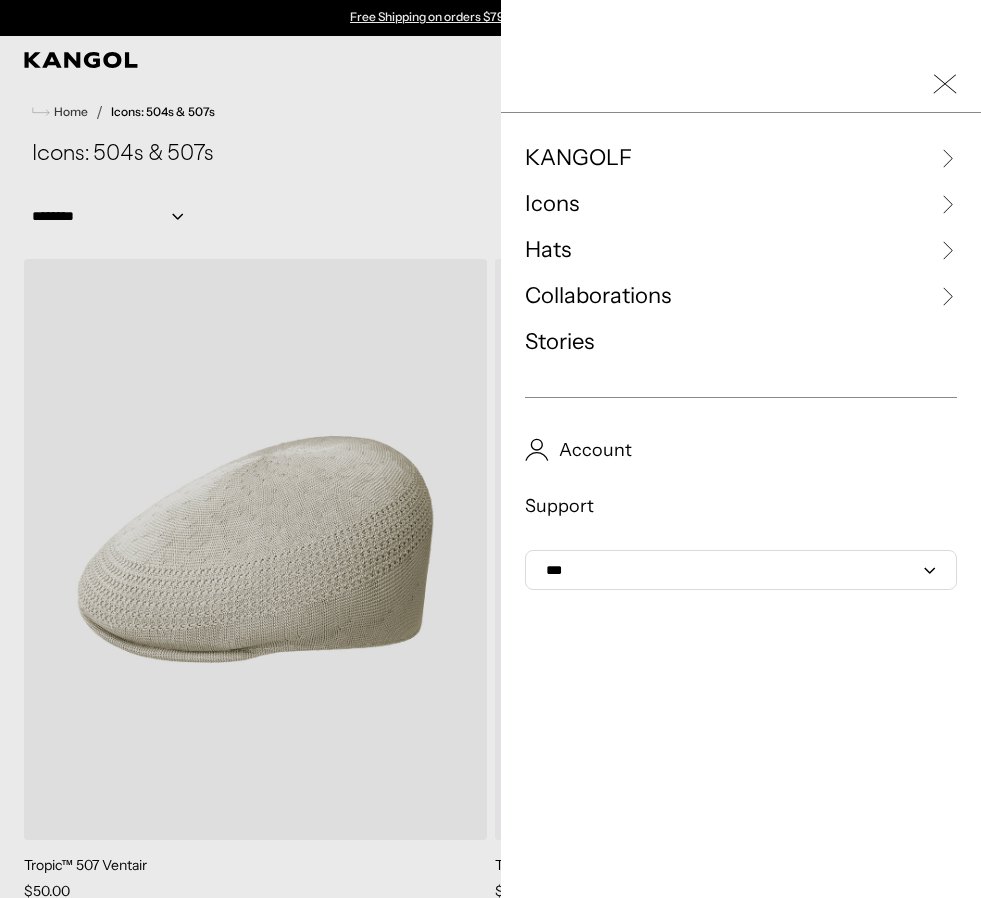 click on "KANGOLF" at bounding box center [578, 158] 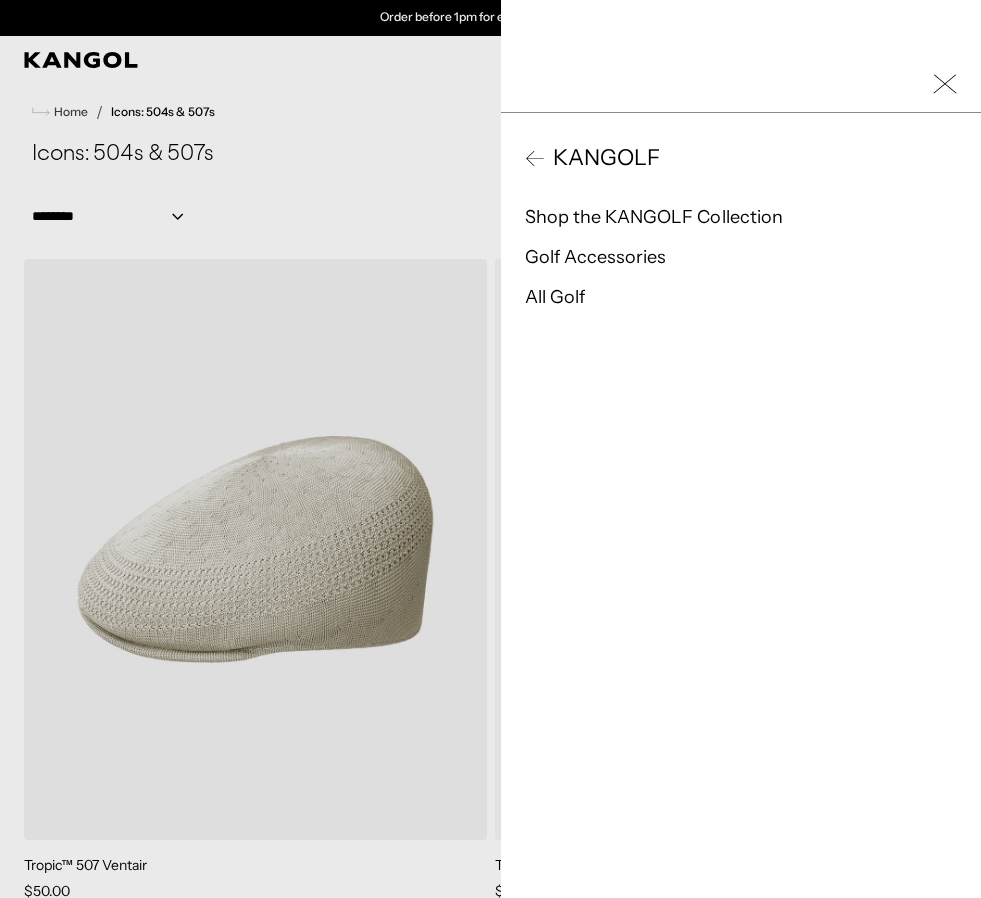 click on "KANGOLF" at bounding box center (741, 158) 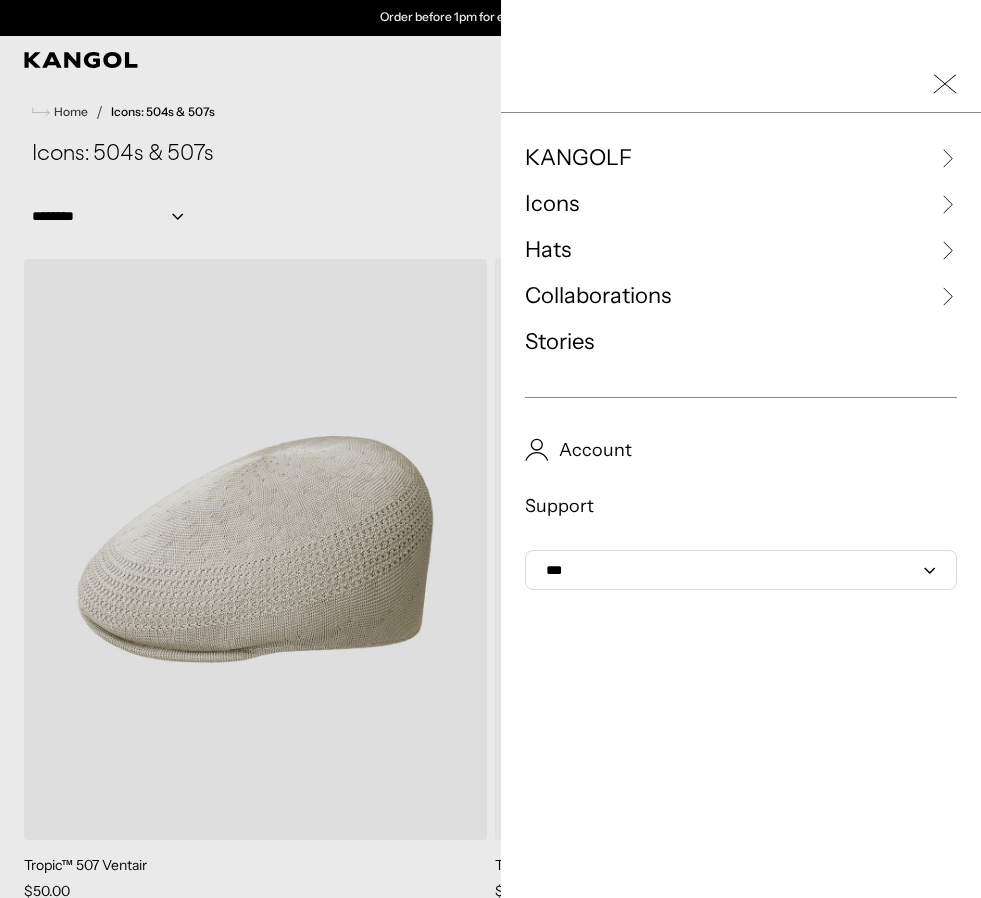 click on "Hats" at bounding box center (548, 250) 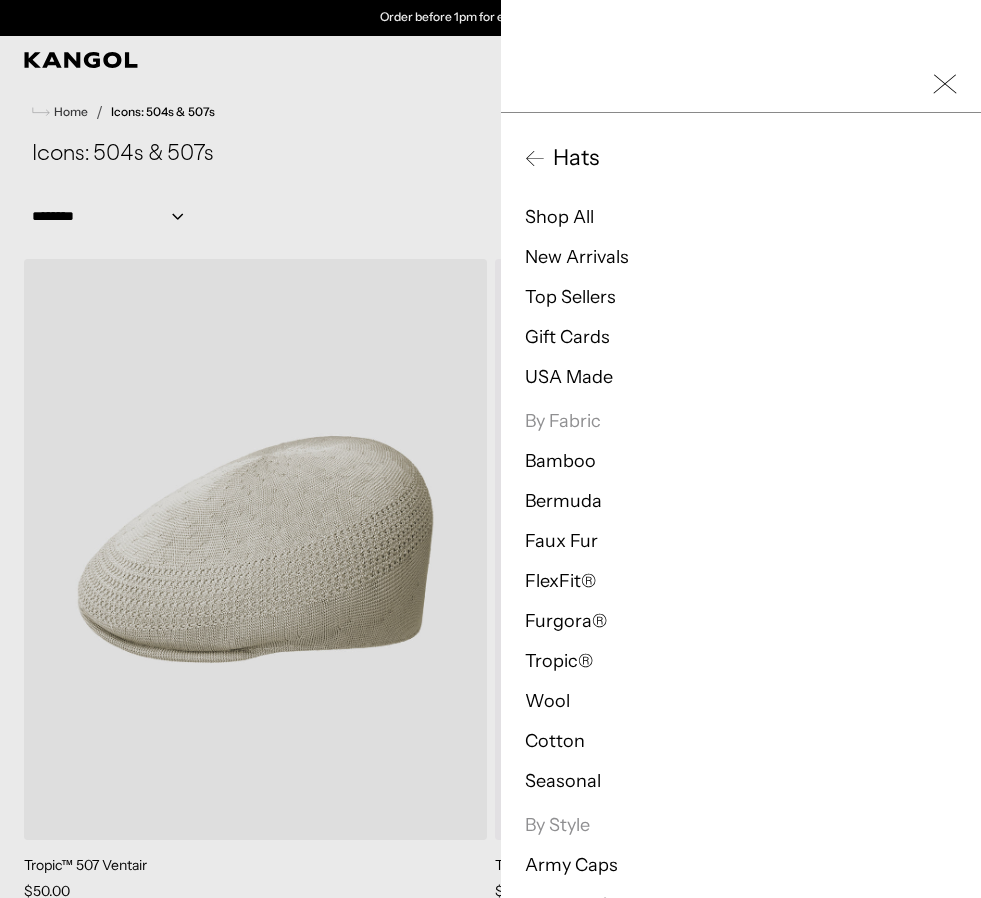 click on "Wool" at bounding box center [547, 701] 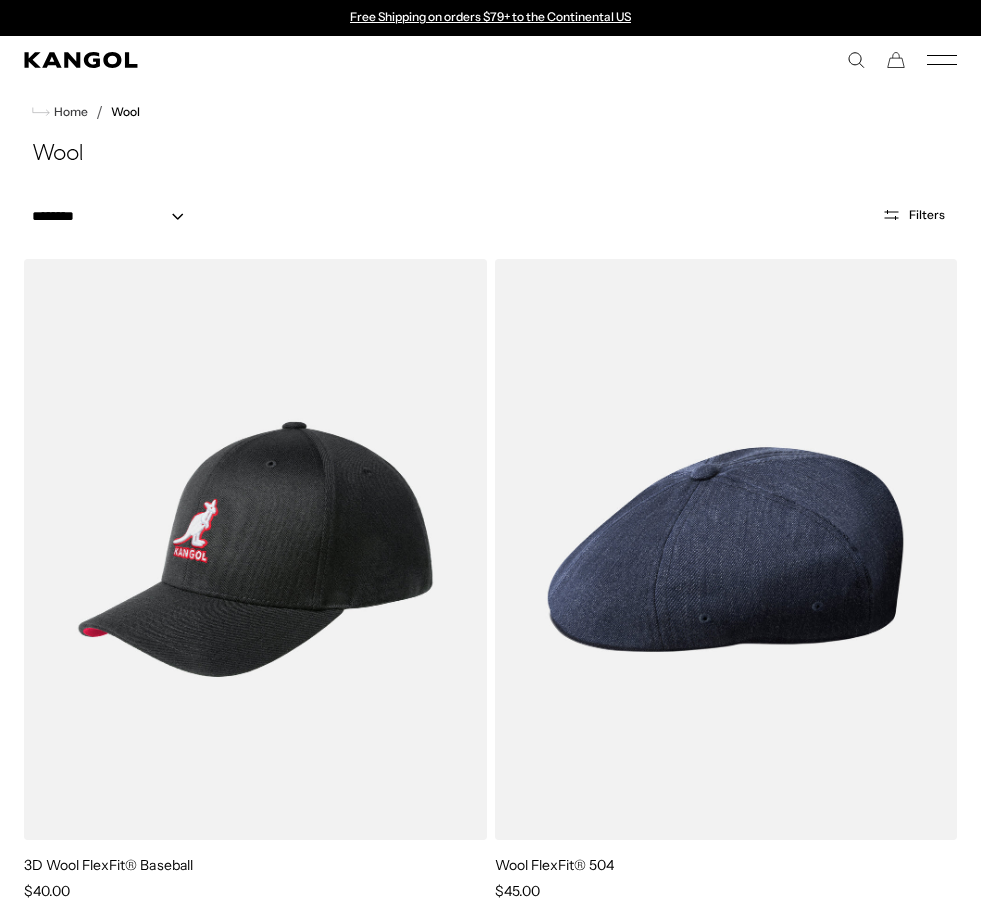 scroll, scrollTop: 0, scrollLeft: 0, axis: both 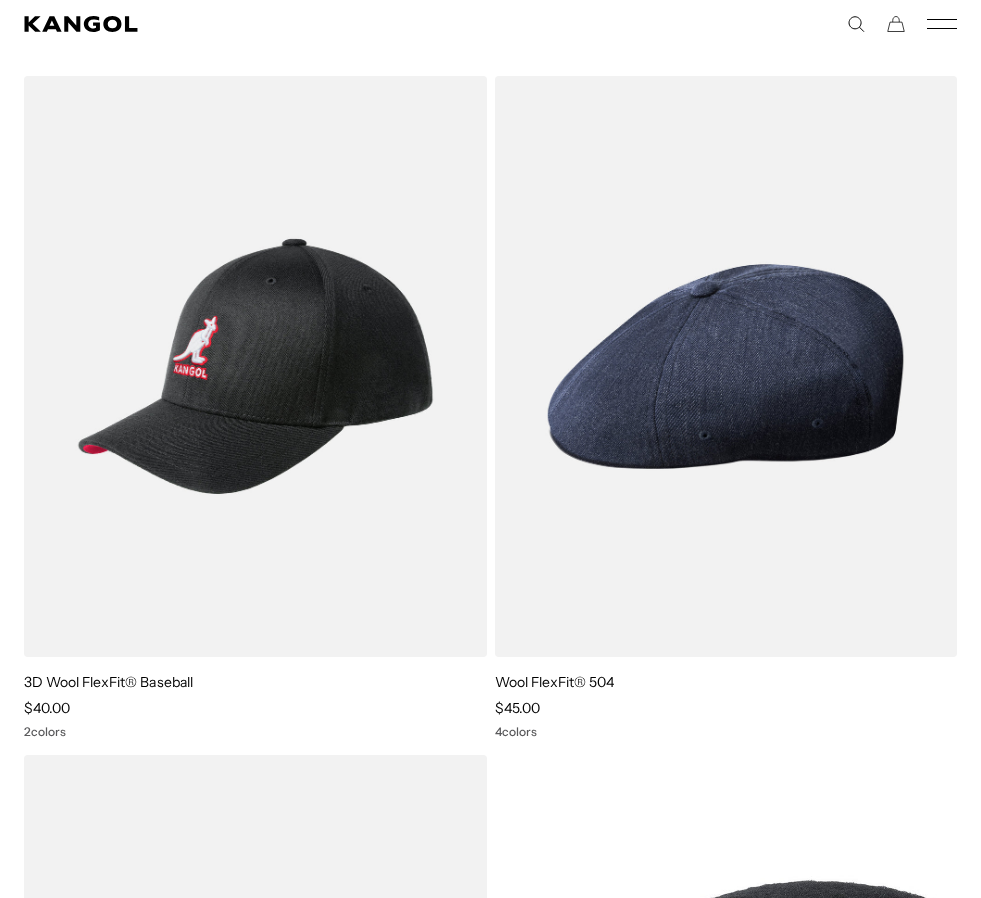 click at bounding box center [0, 0] 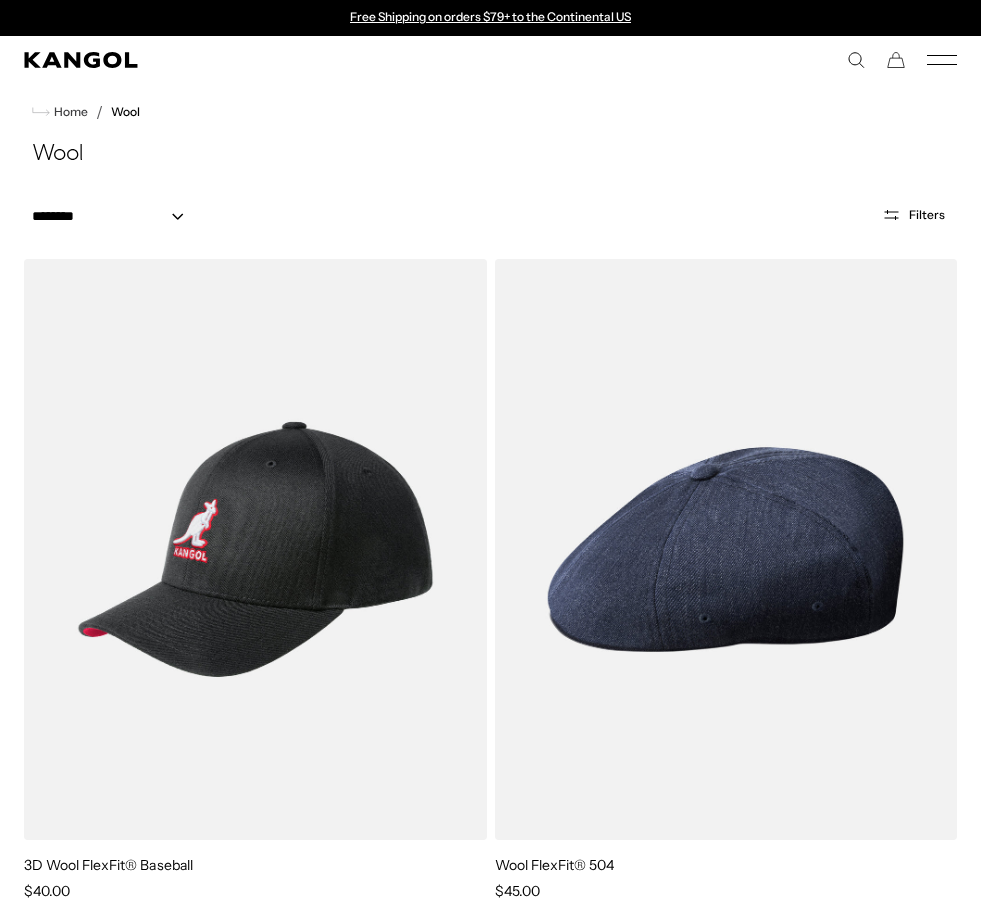scroll, scrollTop: 270, scrollLeft: 0, axis: vertical 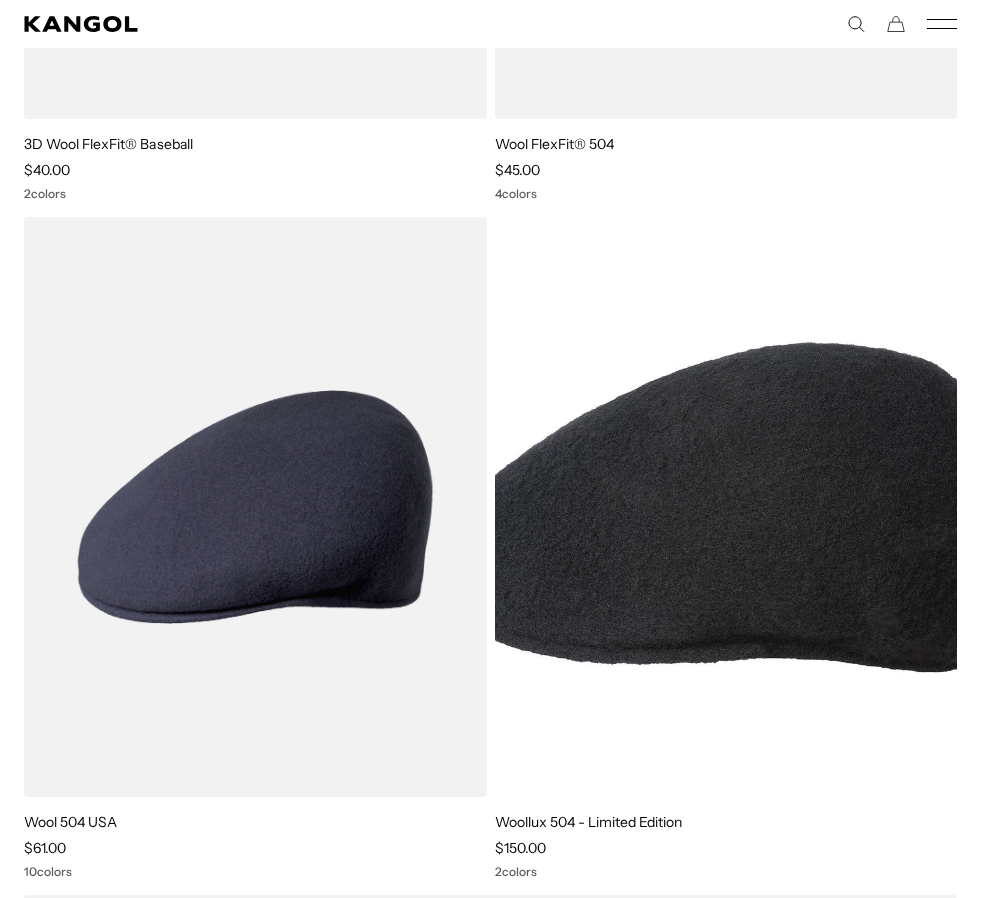 click at bounding box center [0, 0] 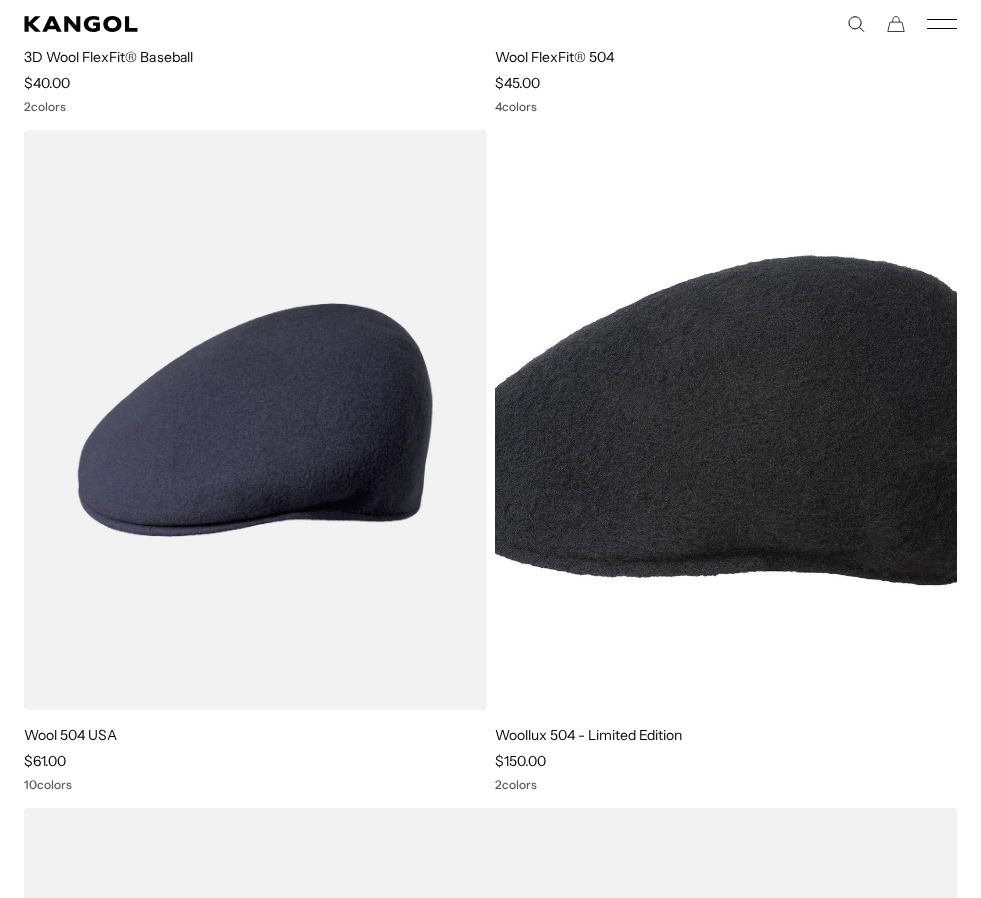 scroll, scrollTop: 0, scrollLeft: 412, axis: horizontal 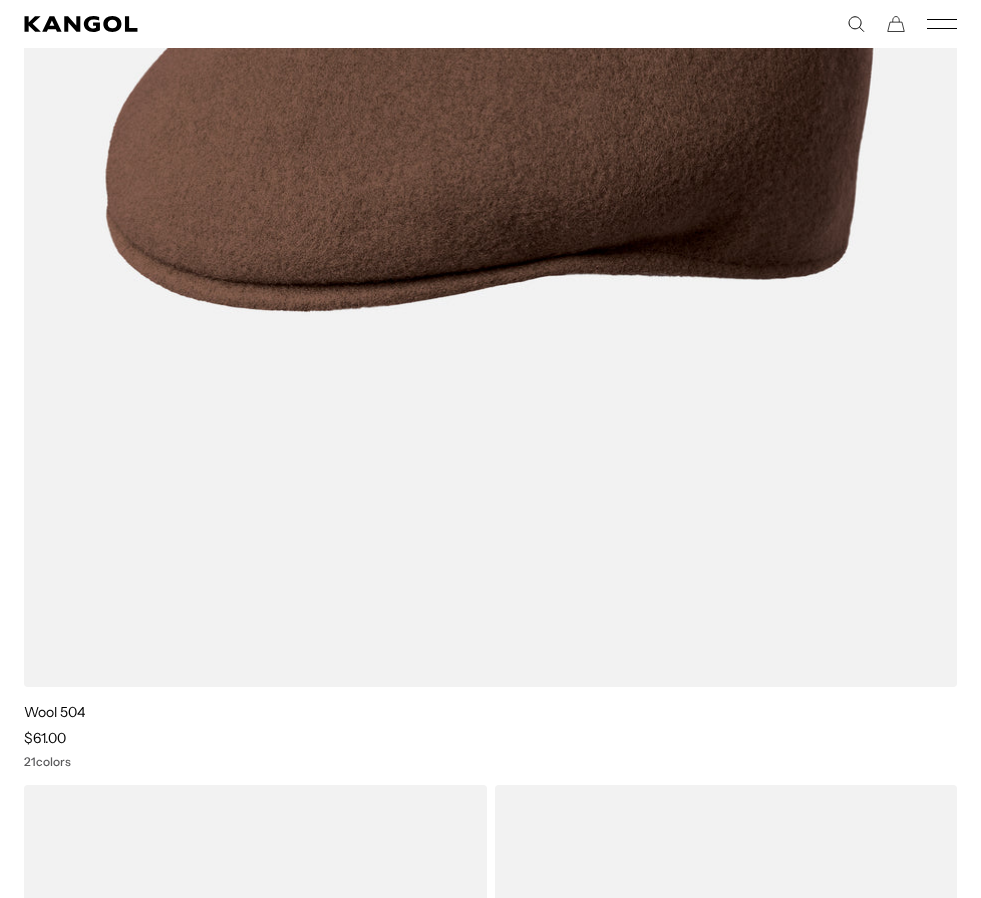 click at bounding box center (0, 0) 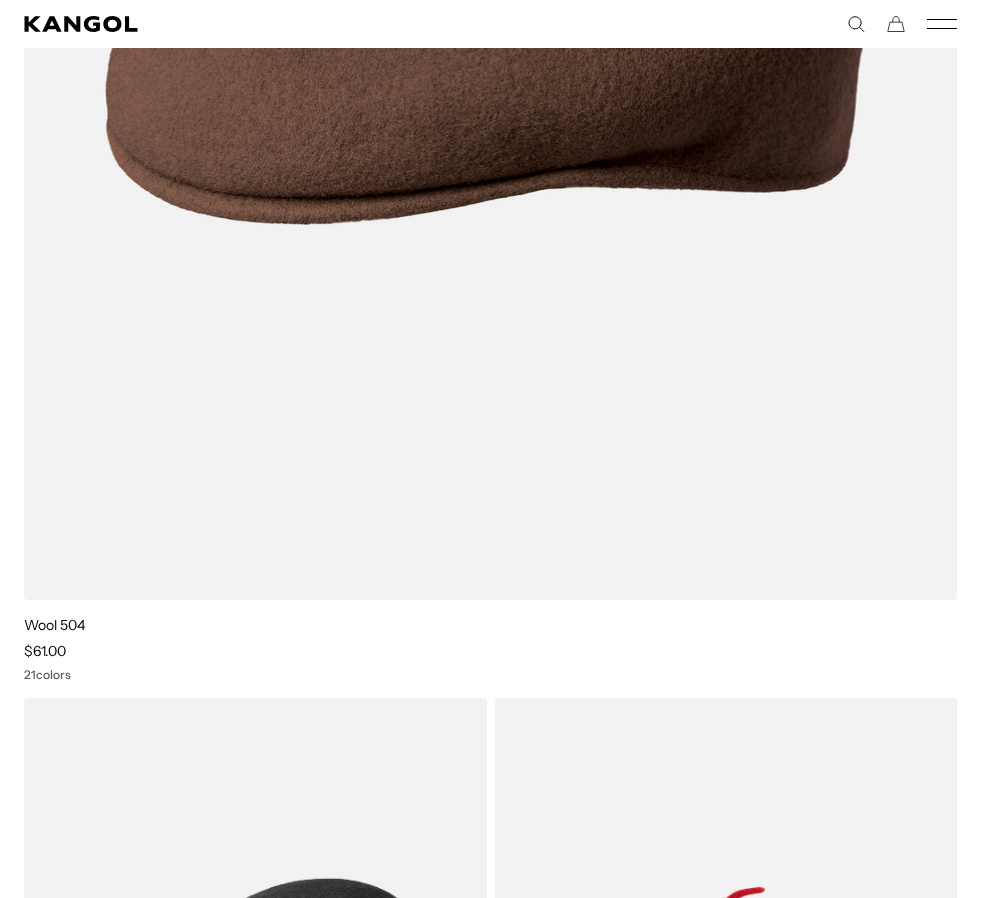 scroll, scrollTop: 0, scrollLeft: 0, axis: both 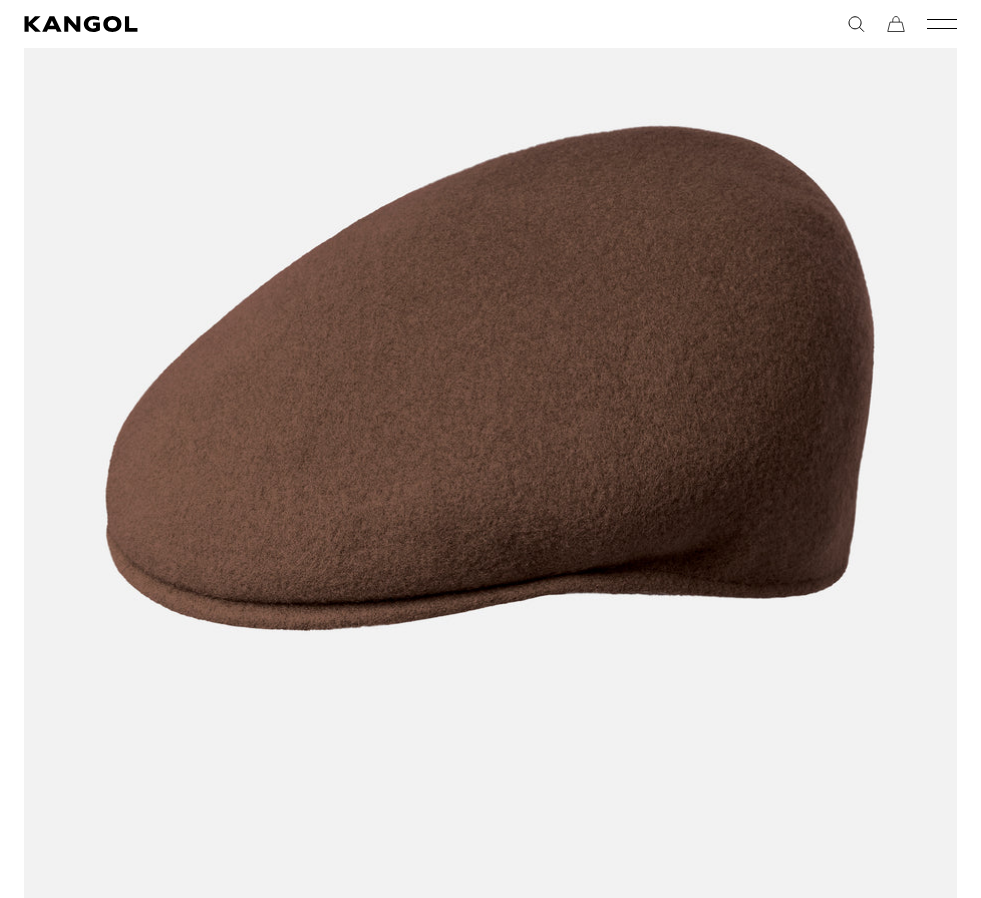 click 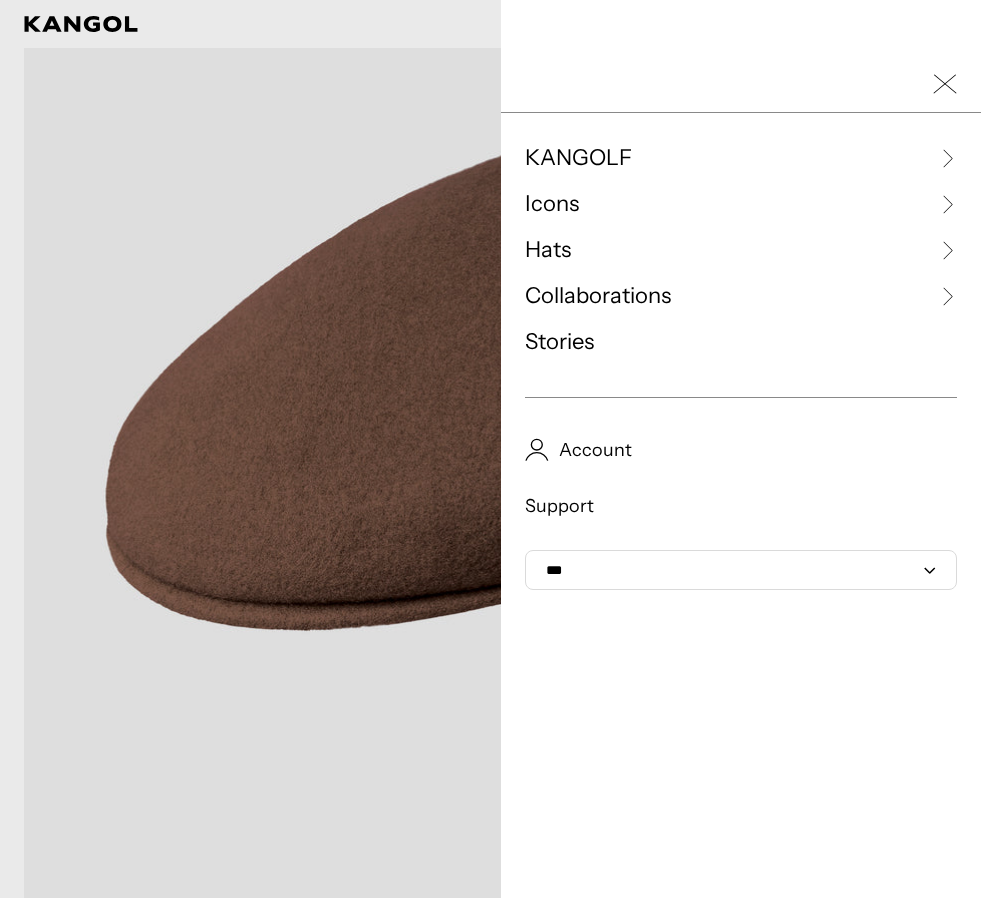 scroll, scrollTop: 0, scrollLeft: 412, axis: horizontal 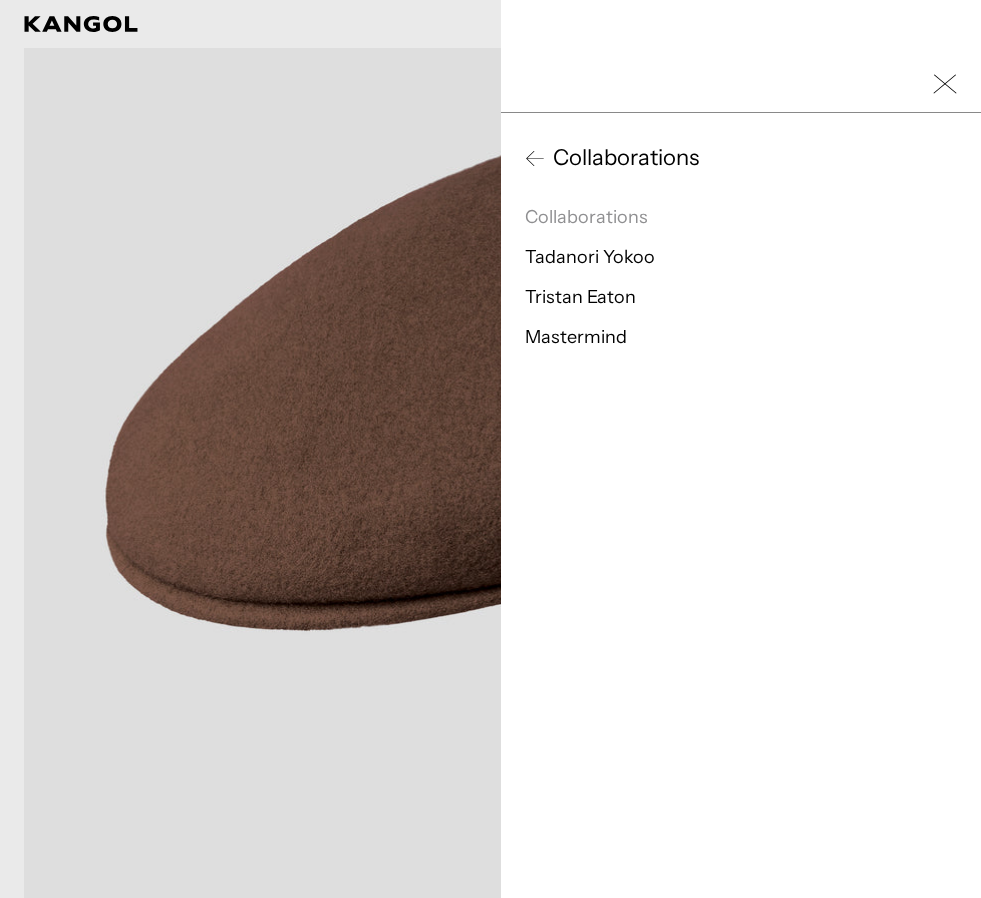 click 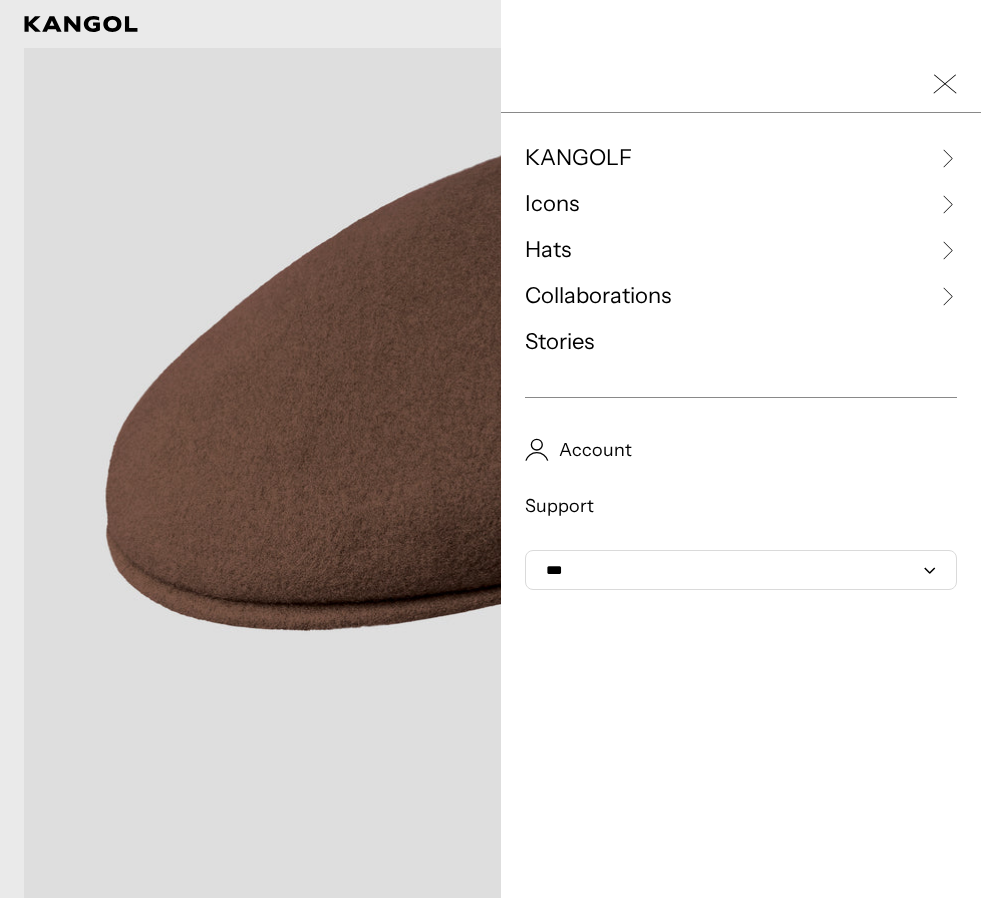 click on "Hats" at bounding box center [548, 250] 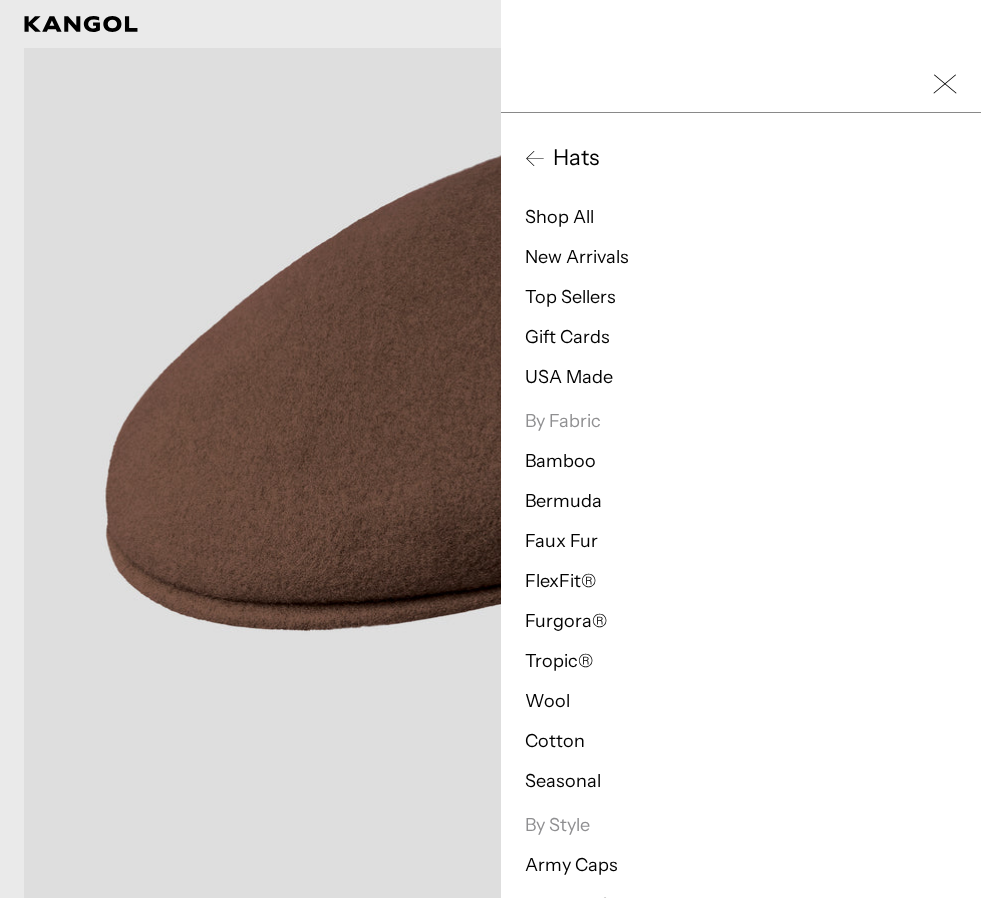 scroll, scrollTop: 0, scrollLeft: 412, axis: horizontal 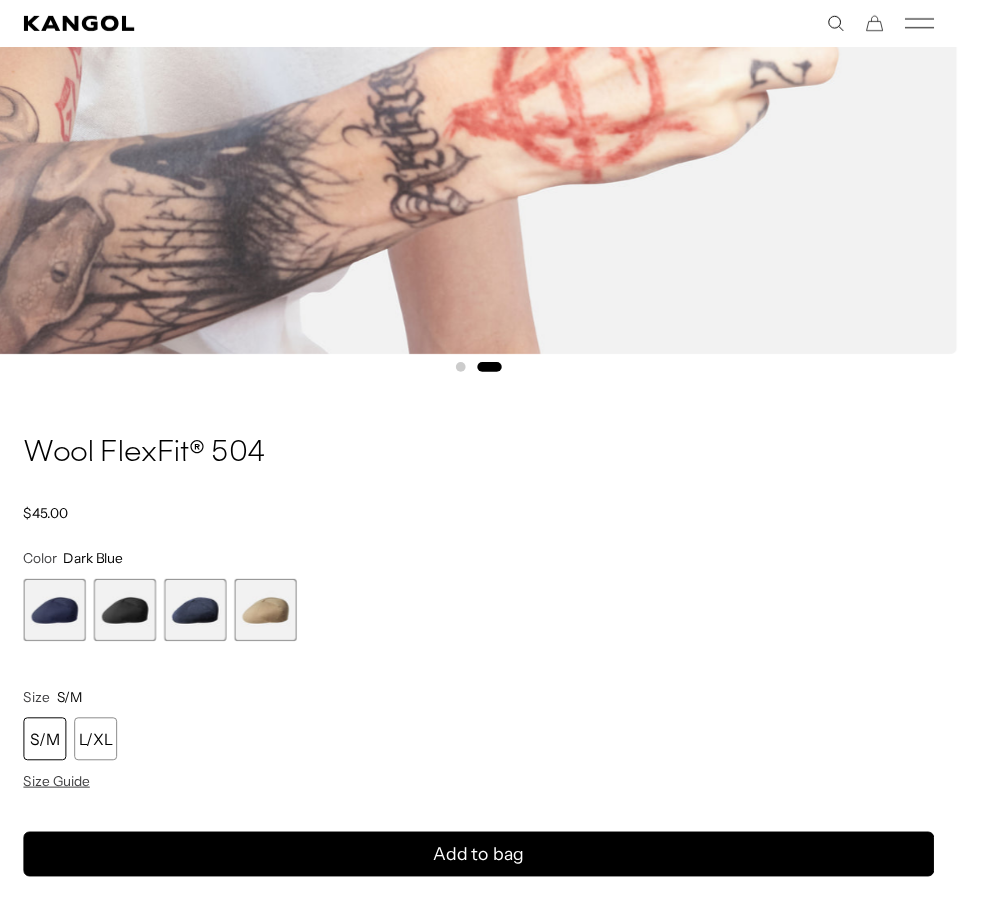 click at bounding box center [128, 625] 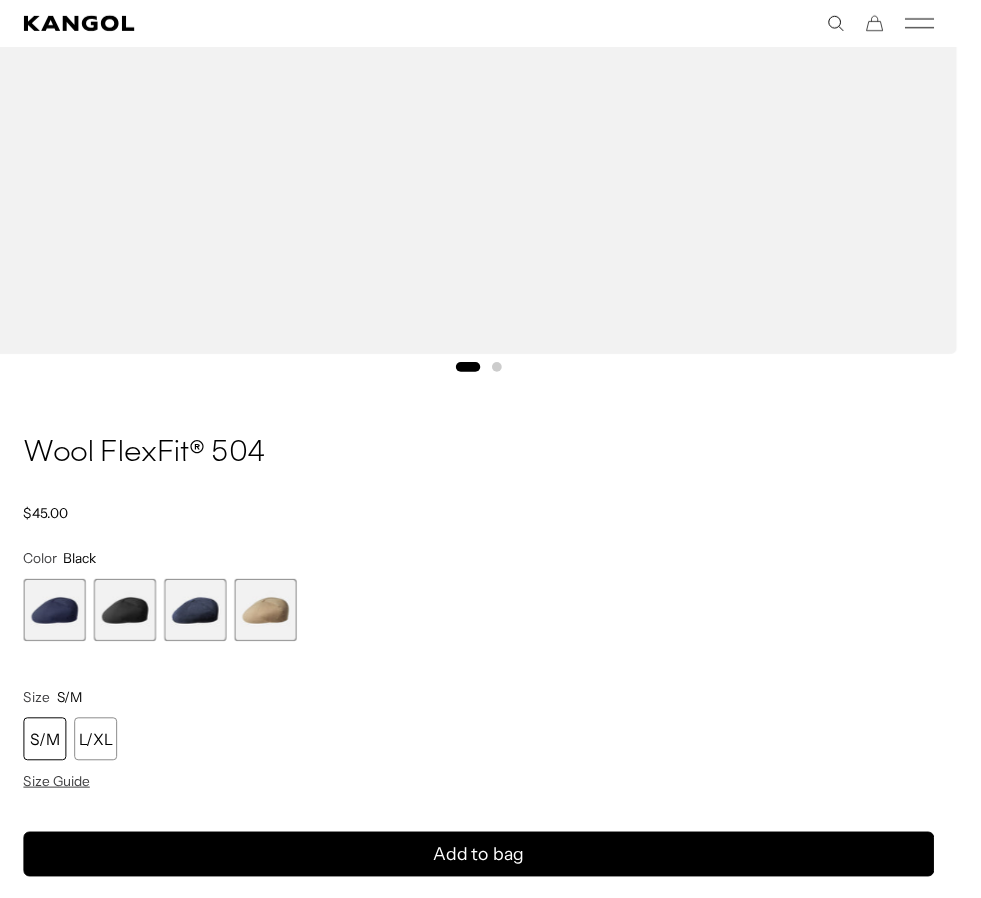 scroll, scrollTop: 0, scrollLeft: 0, axis: both 